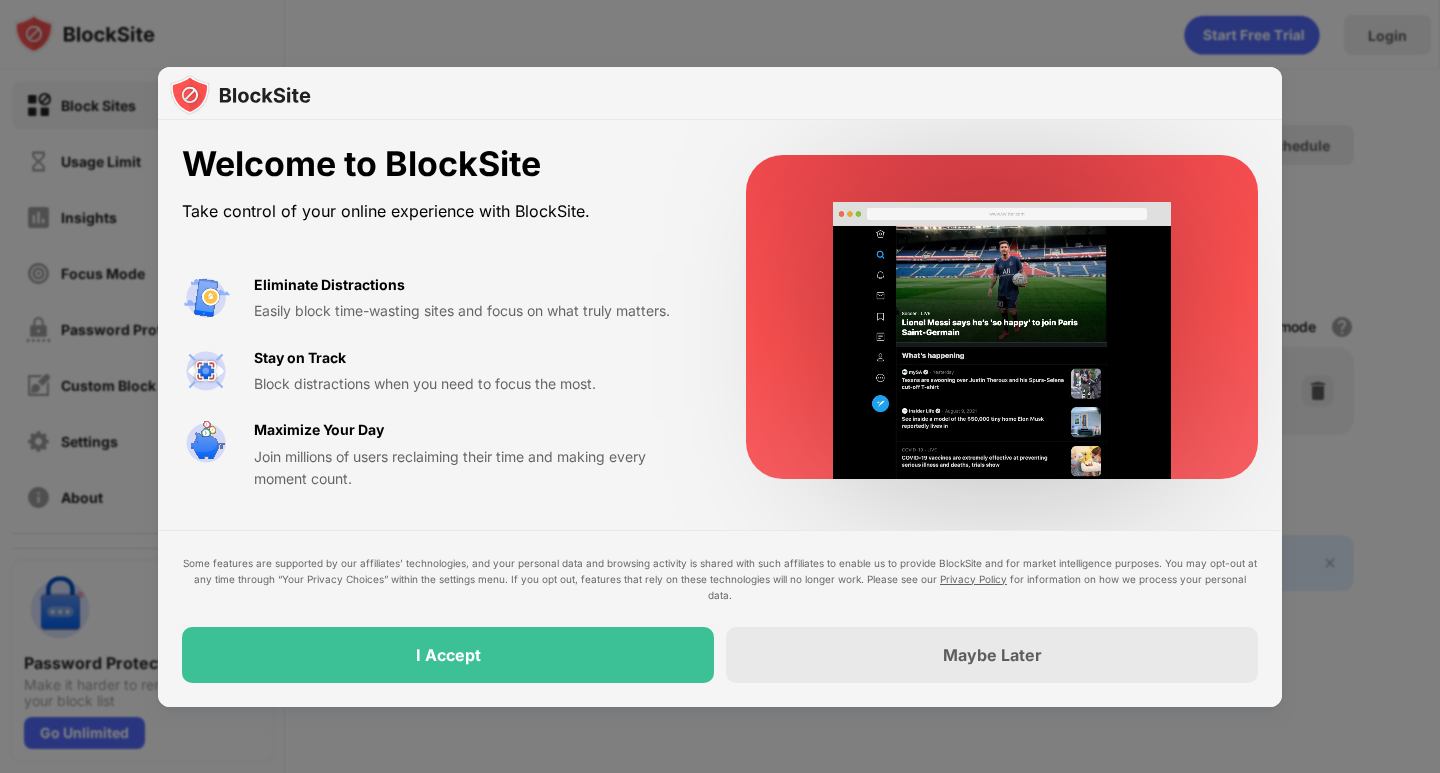 click at bounding box center [720, 94] 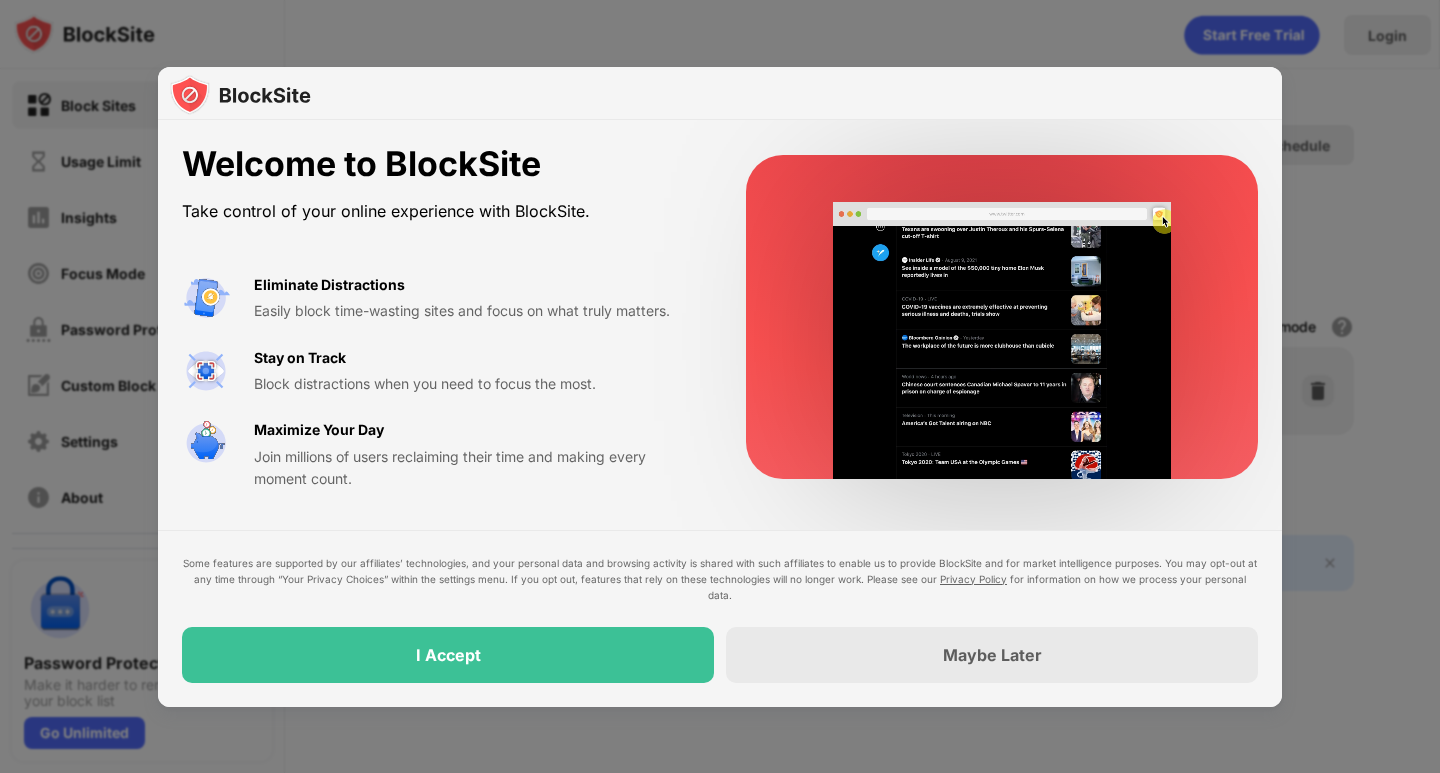 scroll, scrollTop: 0, scrollLeft: 0, axis: both 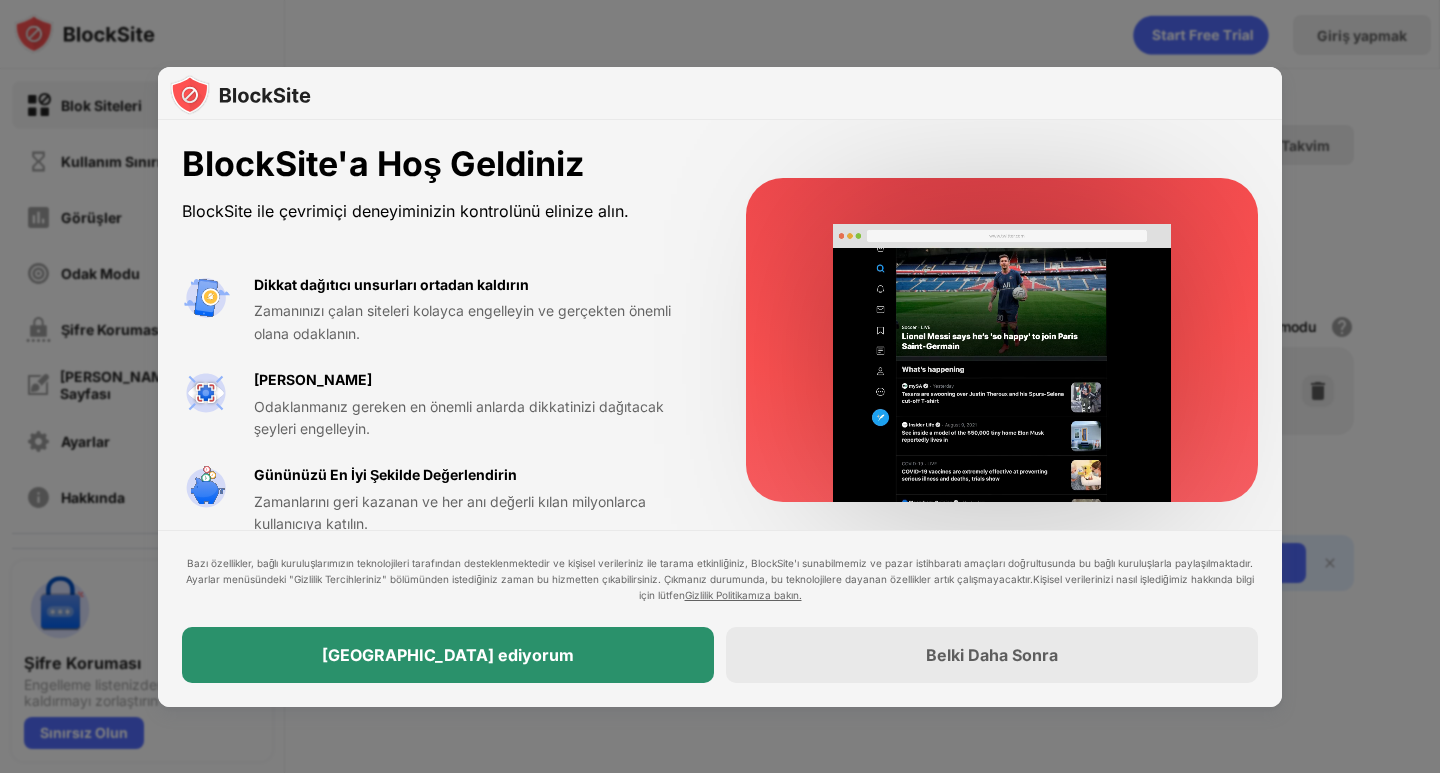 click on "[GEOGRAPHIC_DATA] ediyorum" at bounding box center (448, 655) 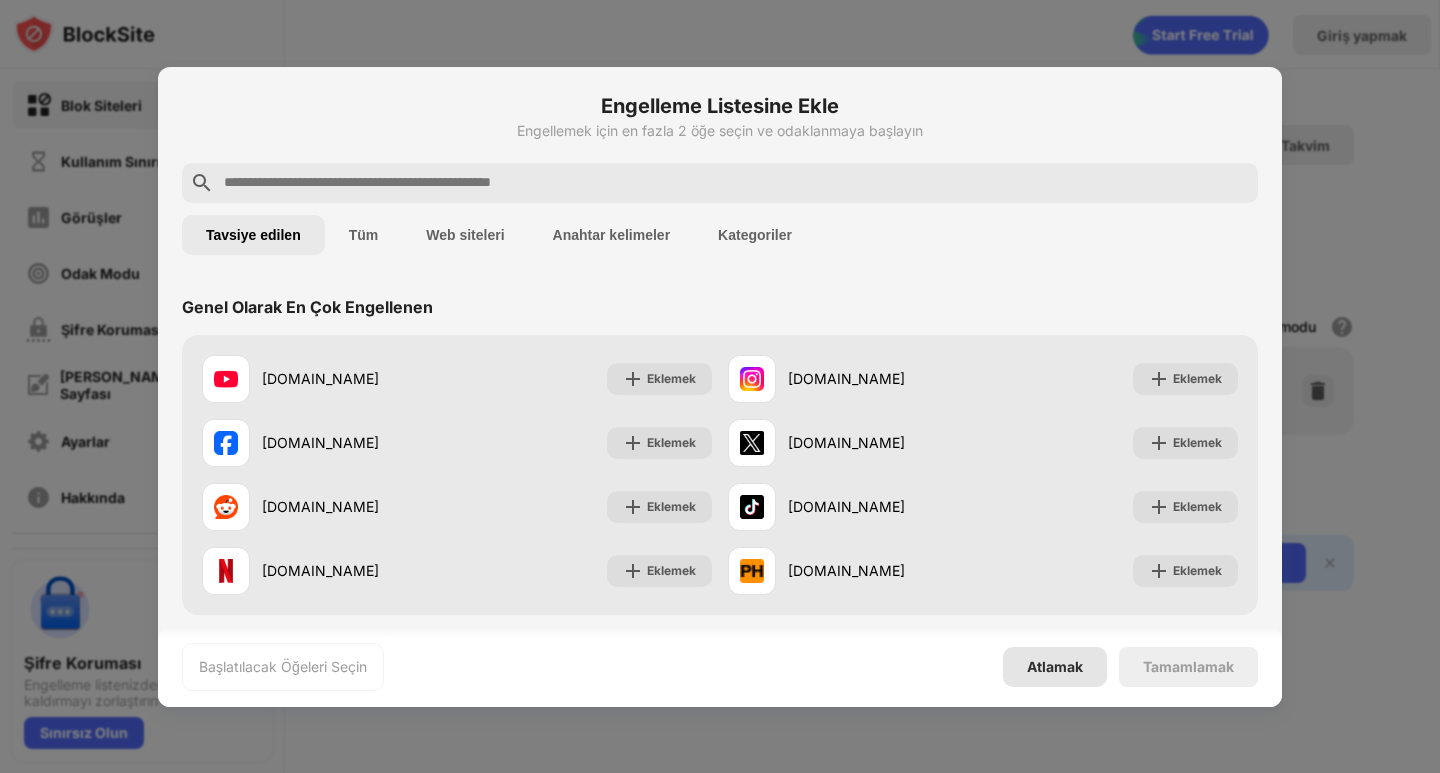 click on "Atlamak" at bounding box center (1055, 666) 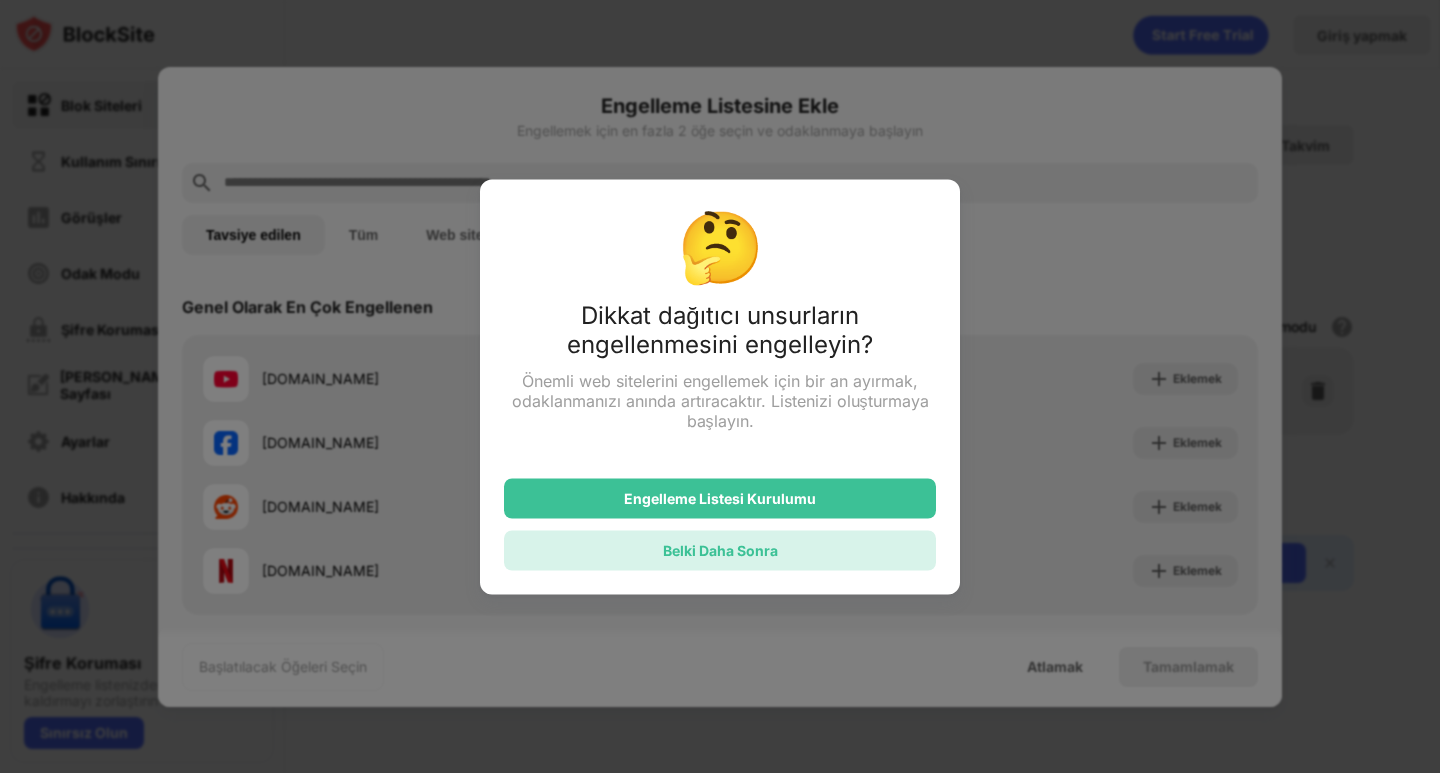 click on "Belki Daha Sonra" at bounding box center (720, 550) 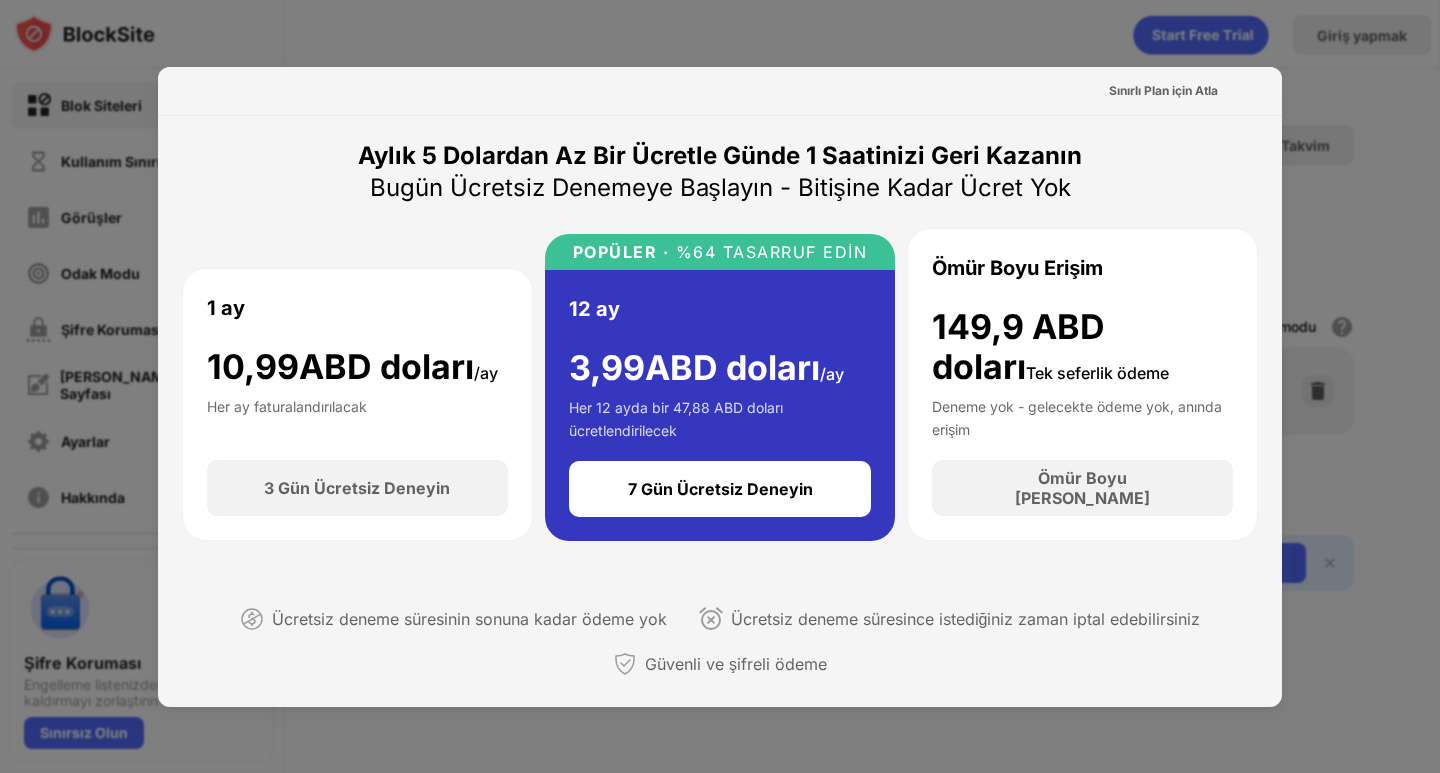 click at bounding box center [720, 386] 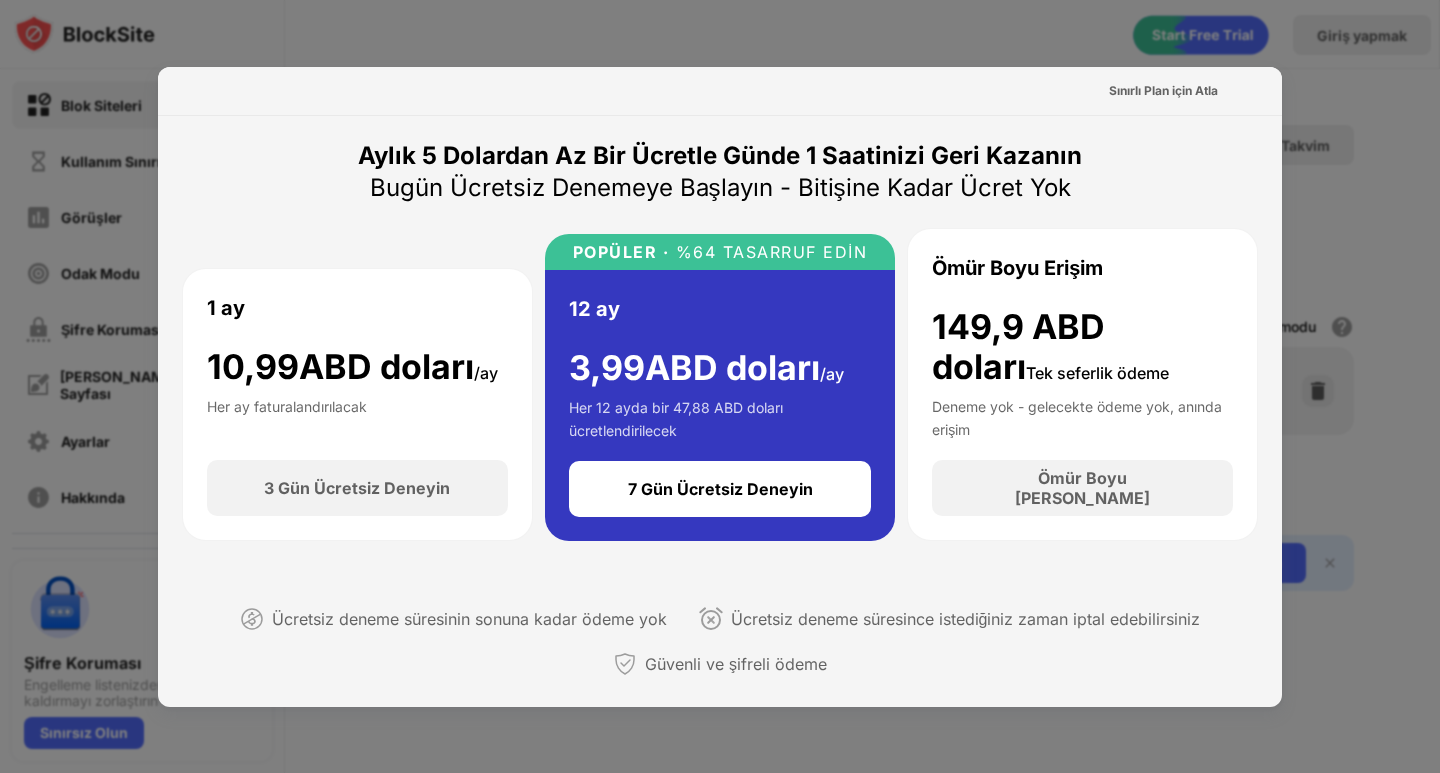 click on "Ücretsiz deneme süresinin sonuna kadar ödeme yok Ücretsiz deneme süresince istediğiniz zaman iptal edebilirsiniz Güvenli ve şifreli ödeme" at bounding box center [720, 638] 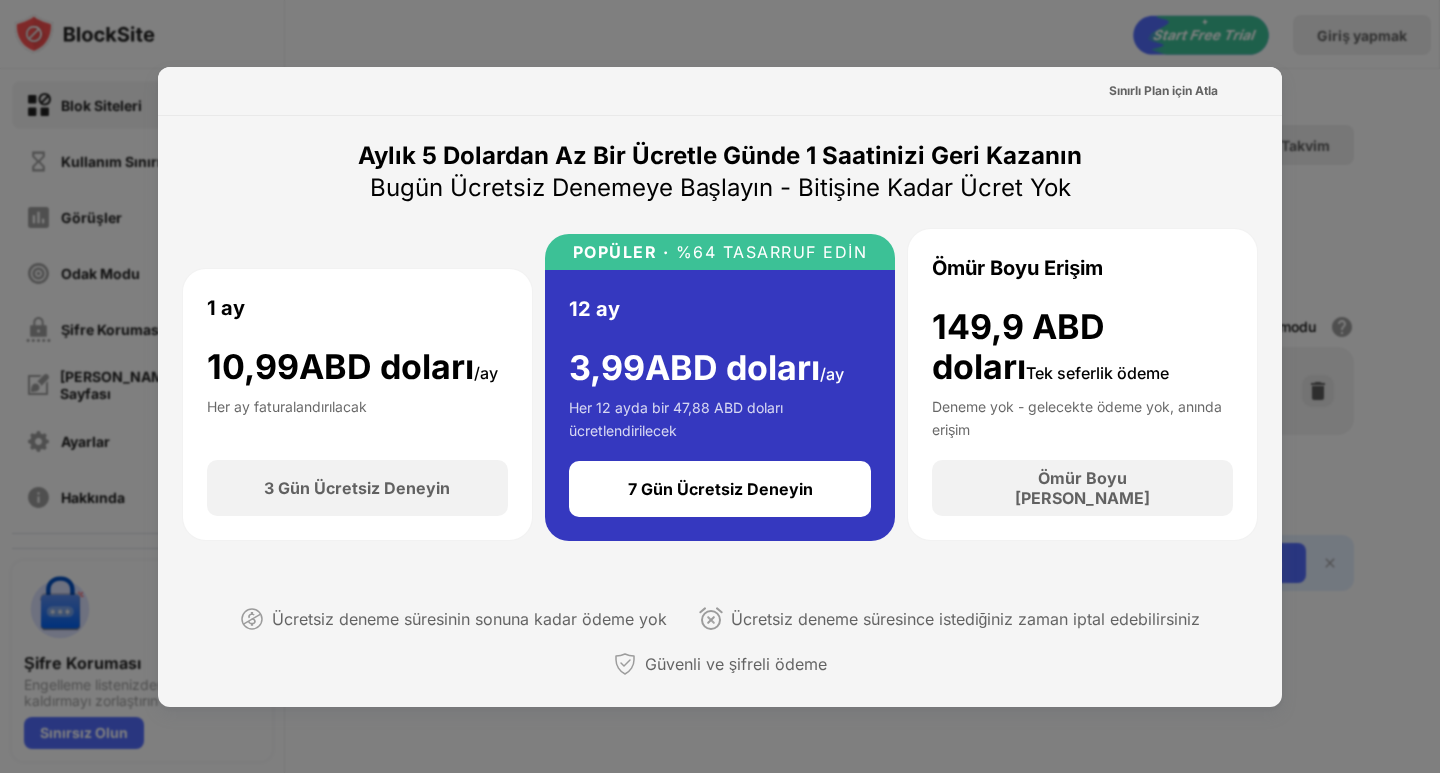 click on "Ücretsiz deneme süresinin sonuna kadar ödeme yok Ücretsiz deneme süresince istediğiniz zaman iptal edebilirsiniz Güvenli ve şifreli ödeme" at bounding box center [720, 638] 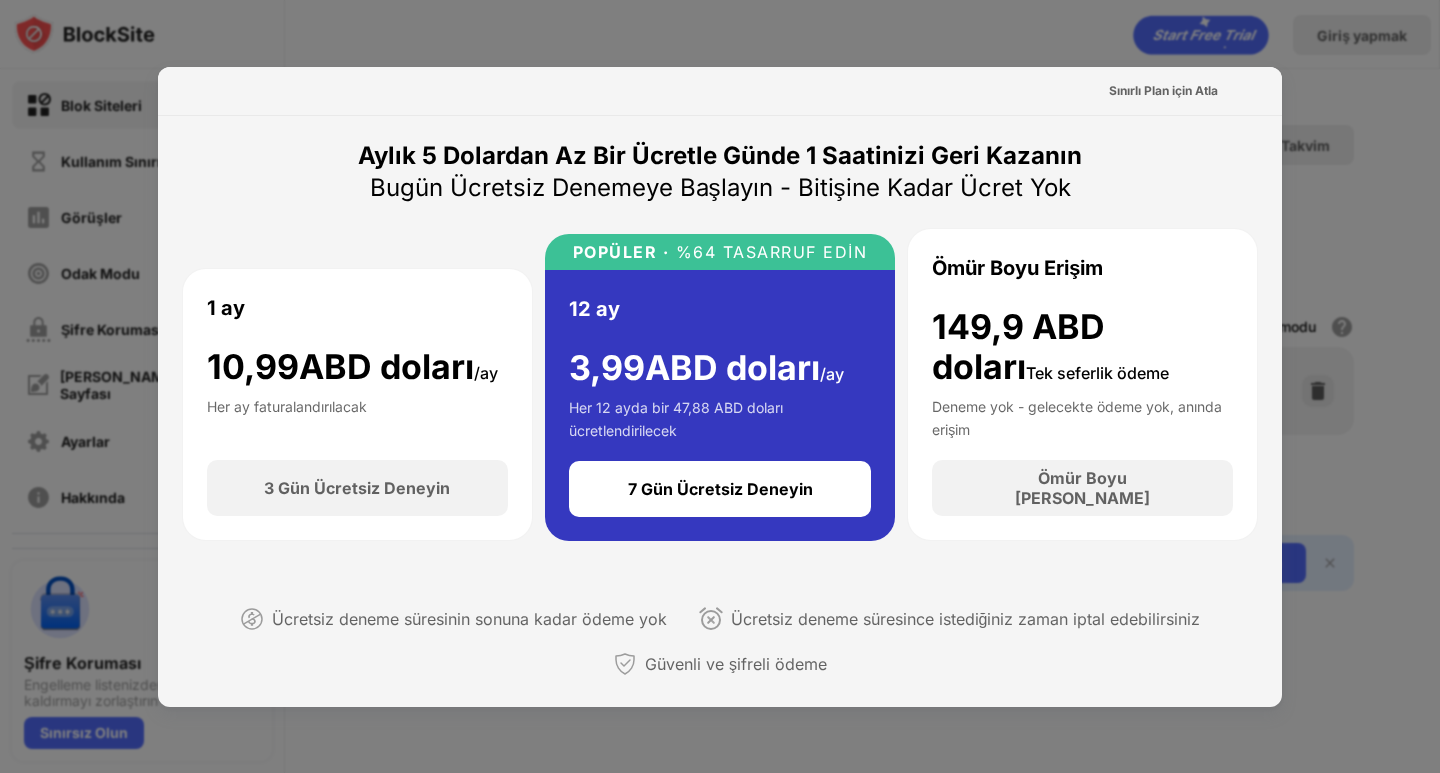 click at bounding box center [720, 386] 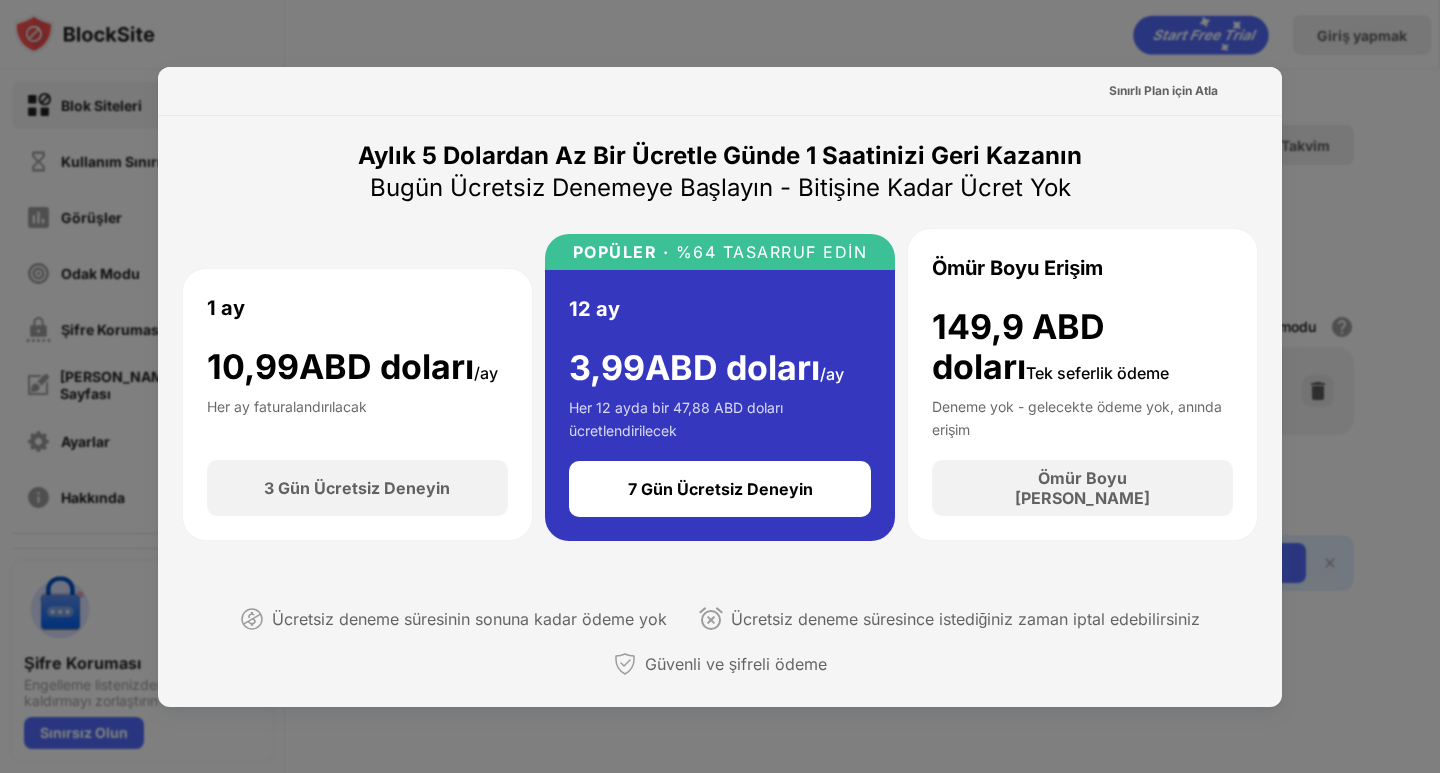 click at bounding box center (720, 386) 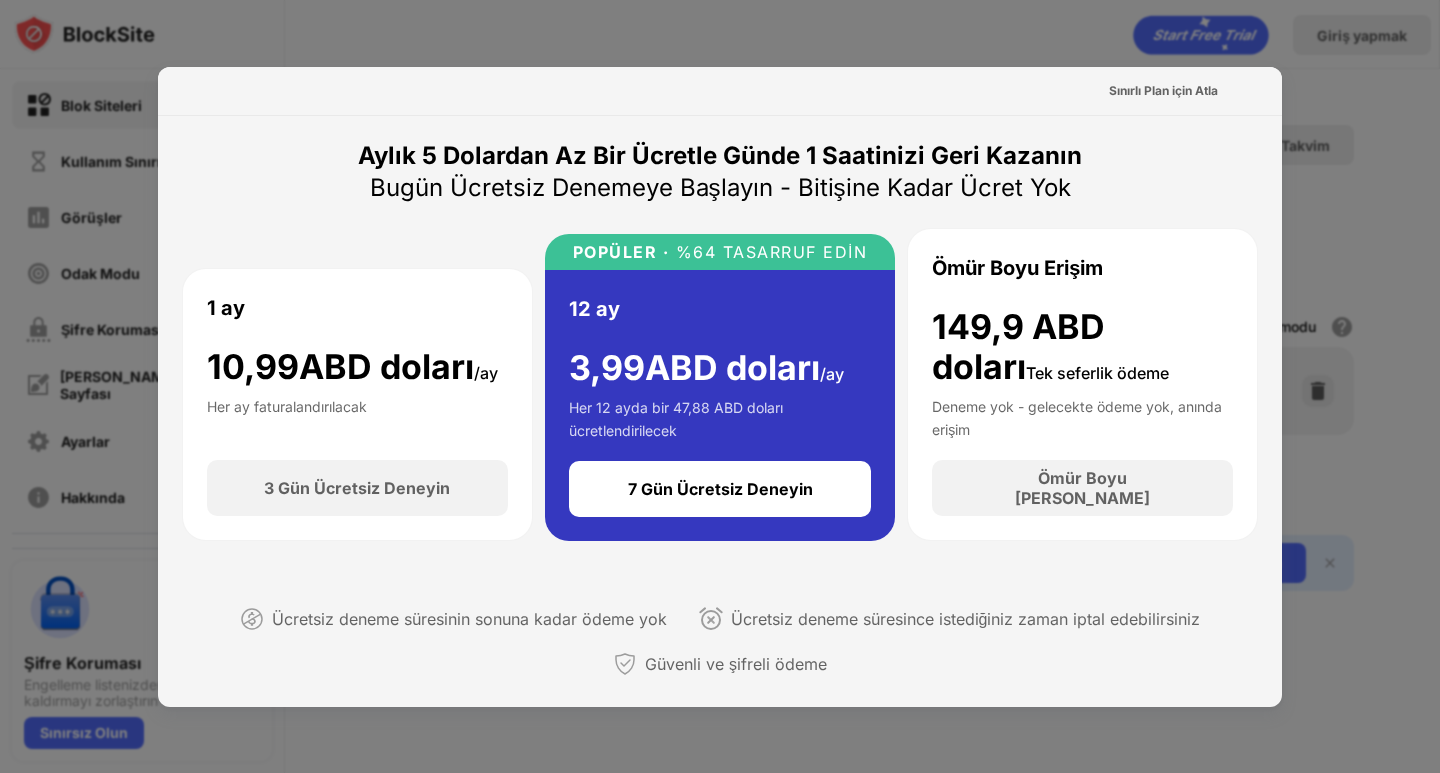 click at bounding box center (720, 386) 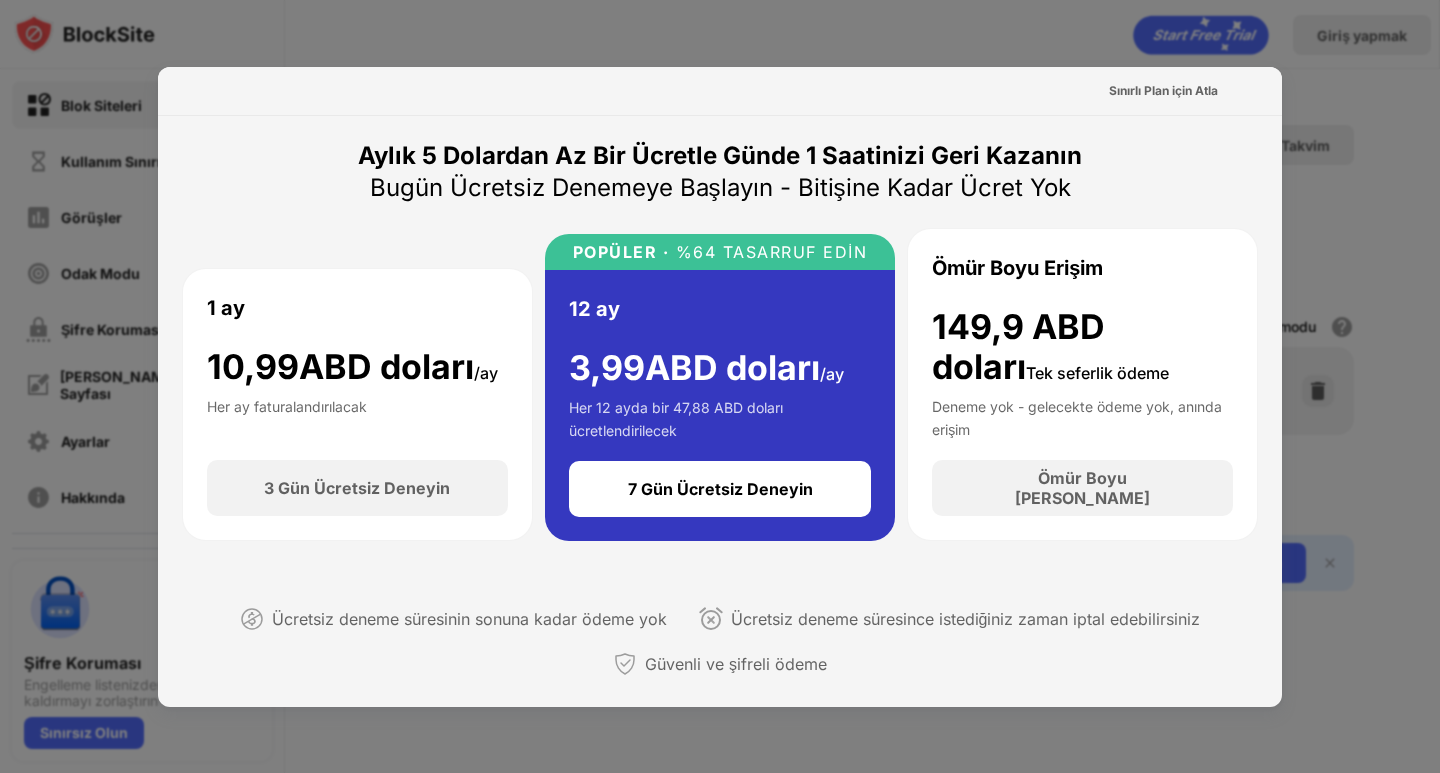 click at bounding box center [720, 386] 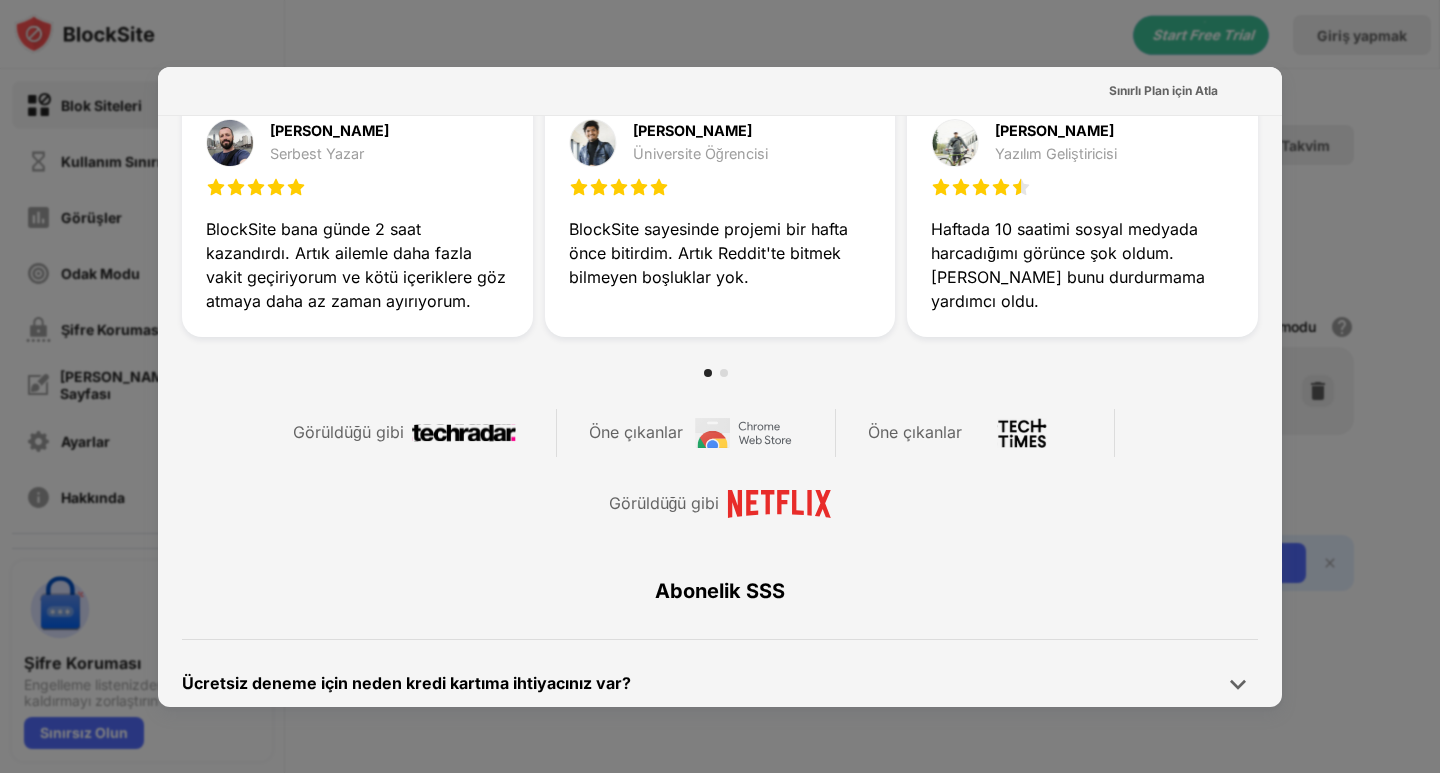 scroll, scrollTop: 546, scrollLeft: 0, axis: vertical 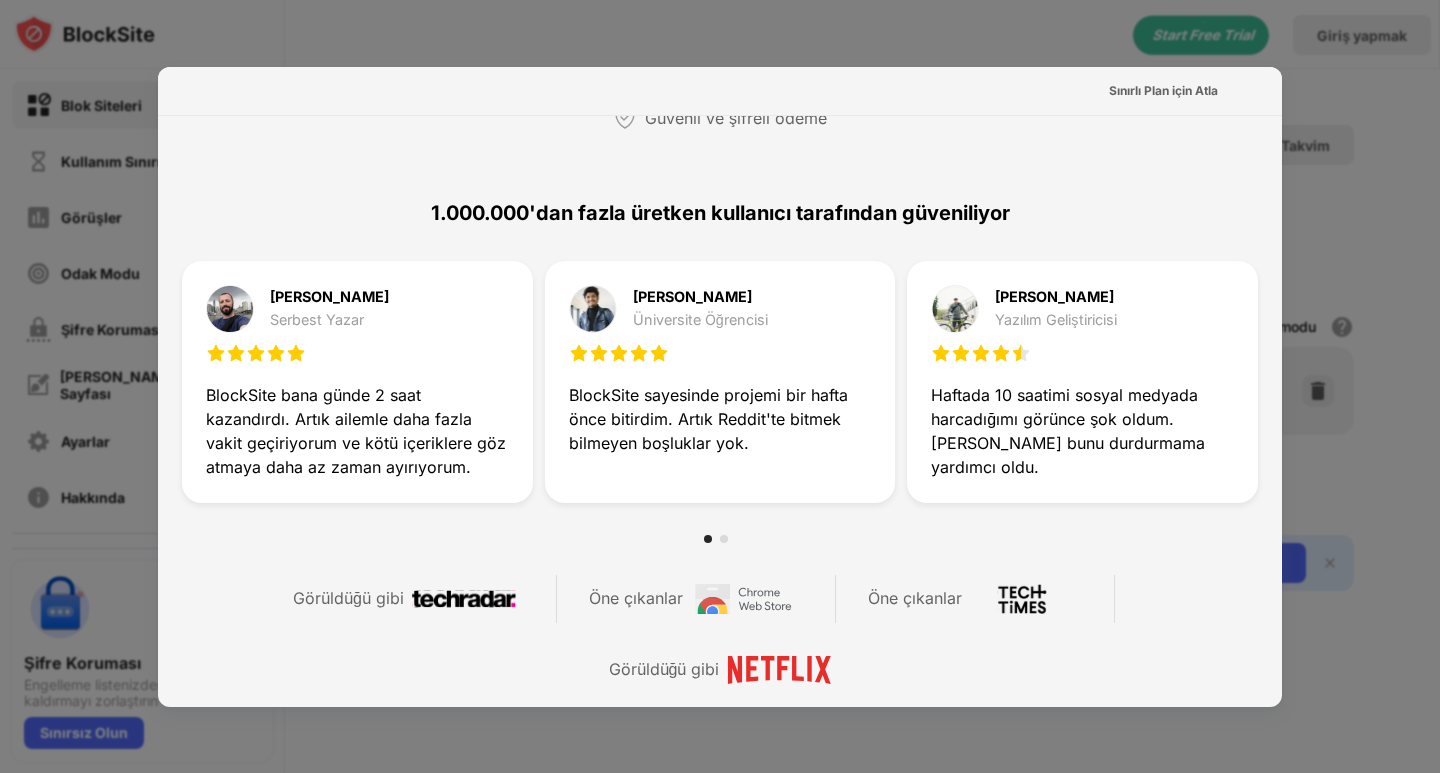 click at bounding box center (720, 386) 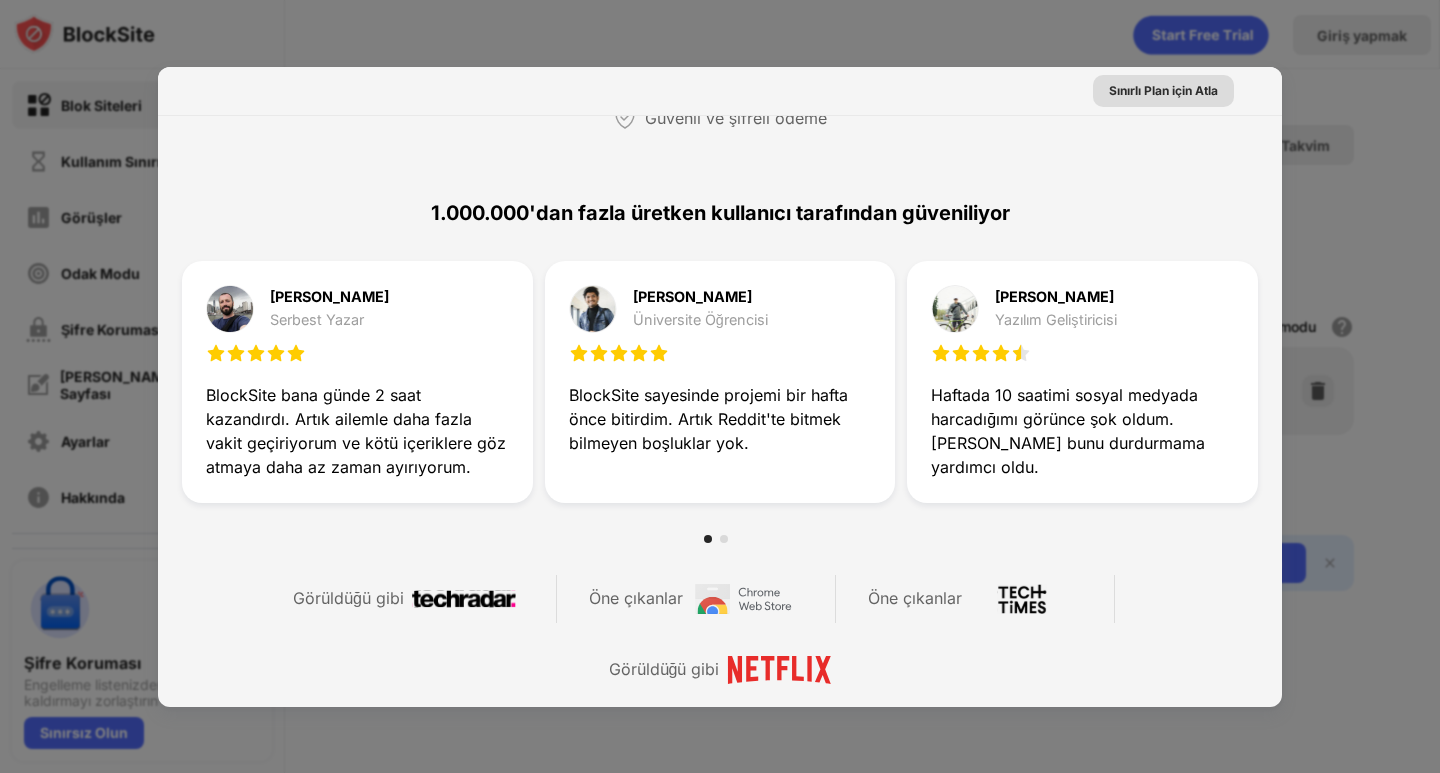 click on "Sınırlı Plan için Atla" 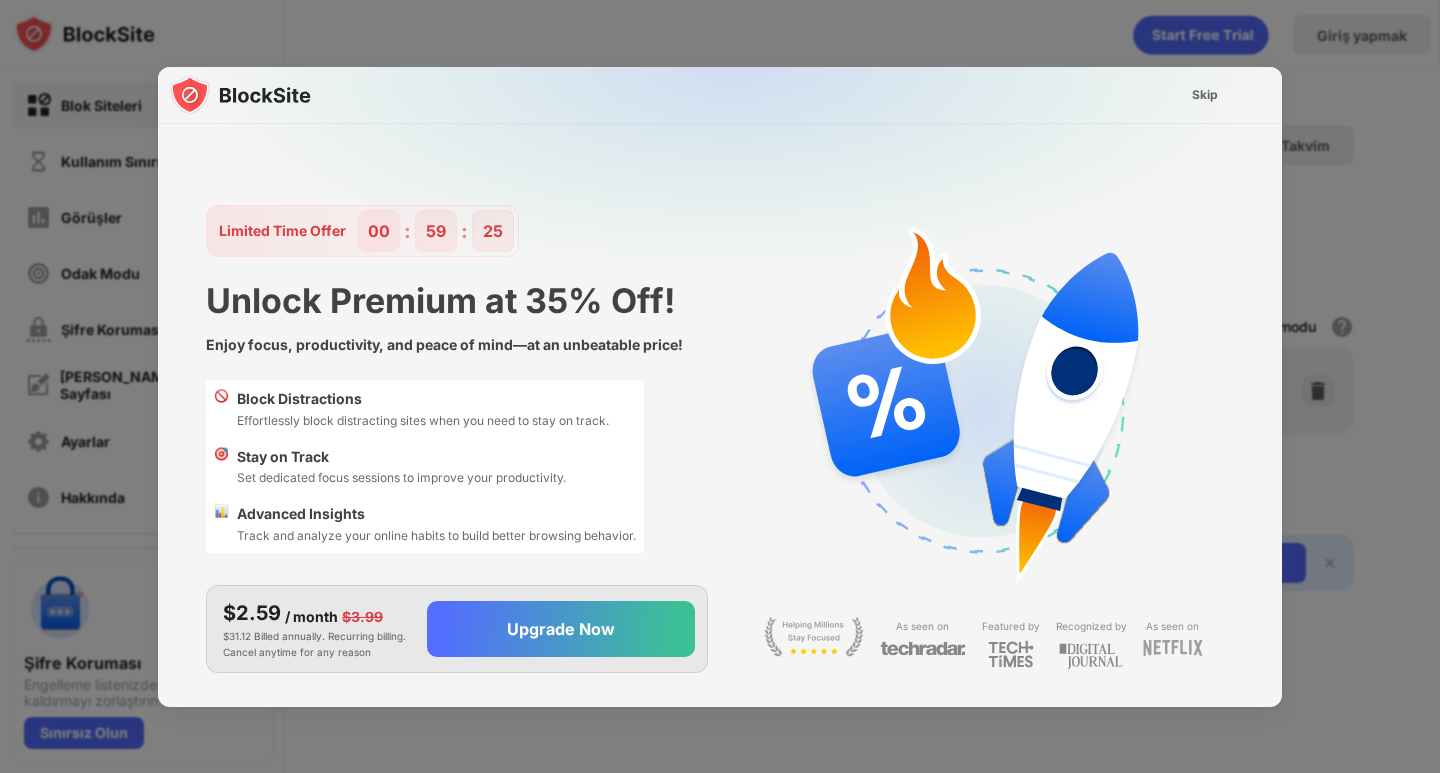 scroll, scrollTop: 0, scrollLeft: 0, axis: both 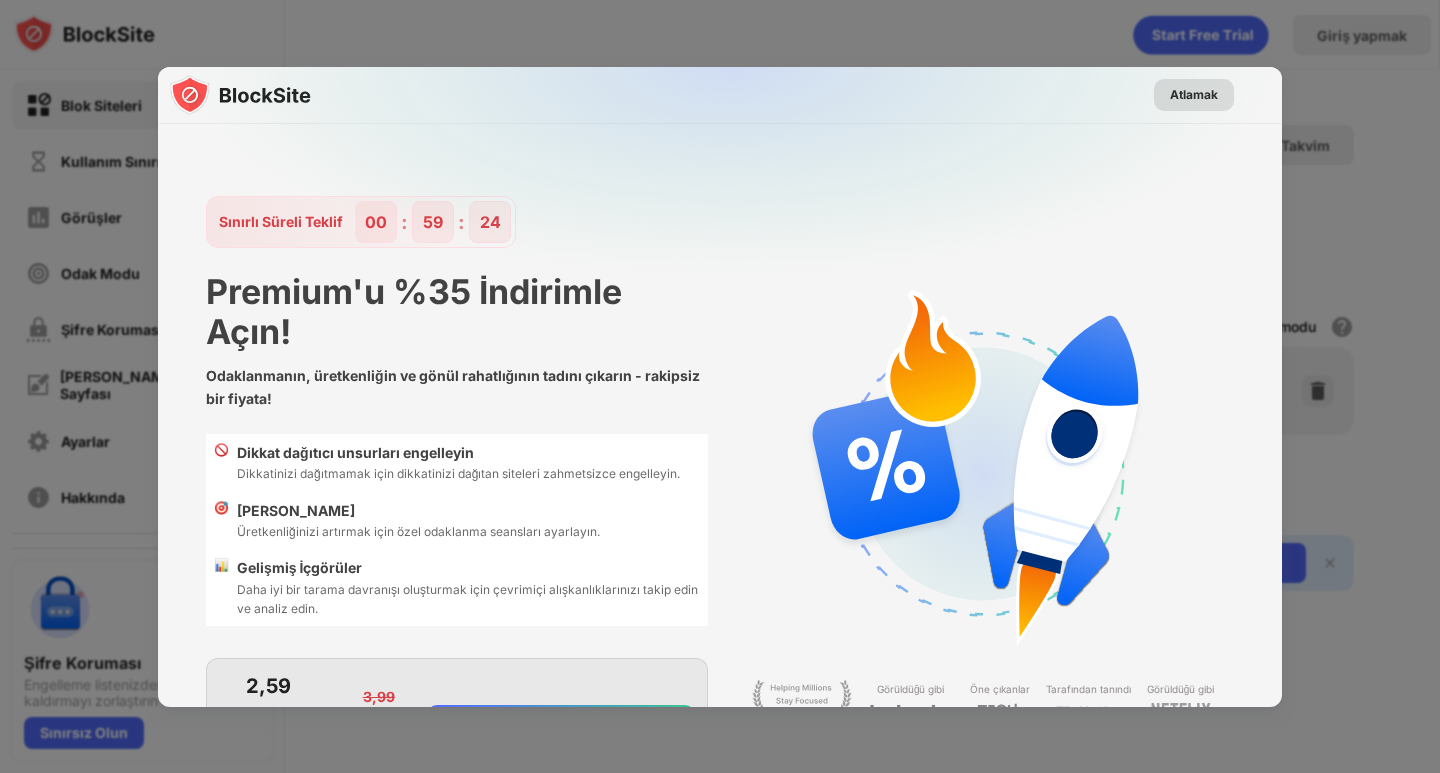 click on "Atlamak" at bounding box center [1194, 95] 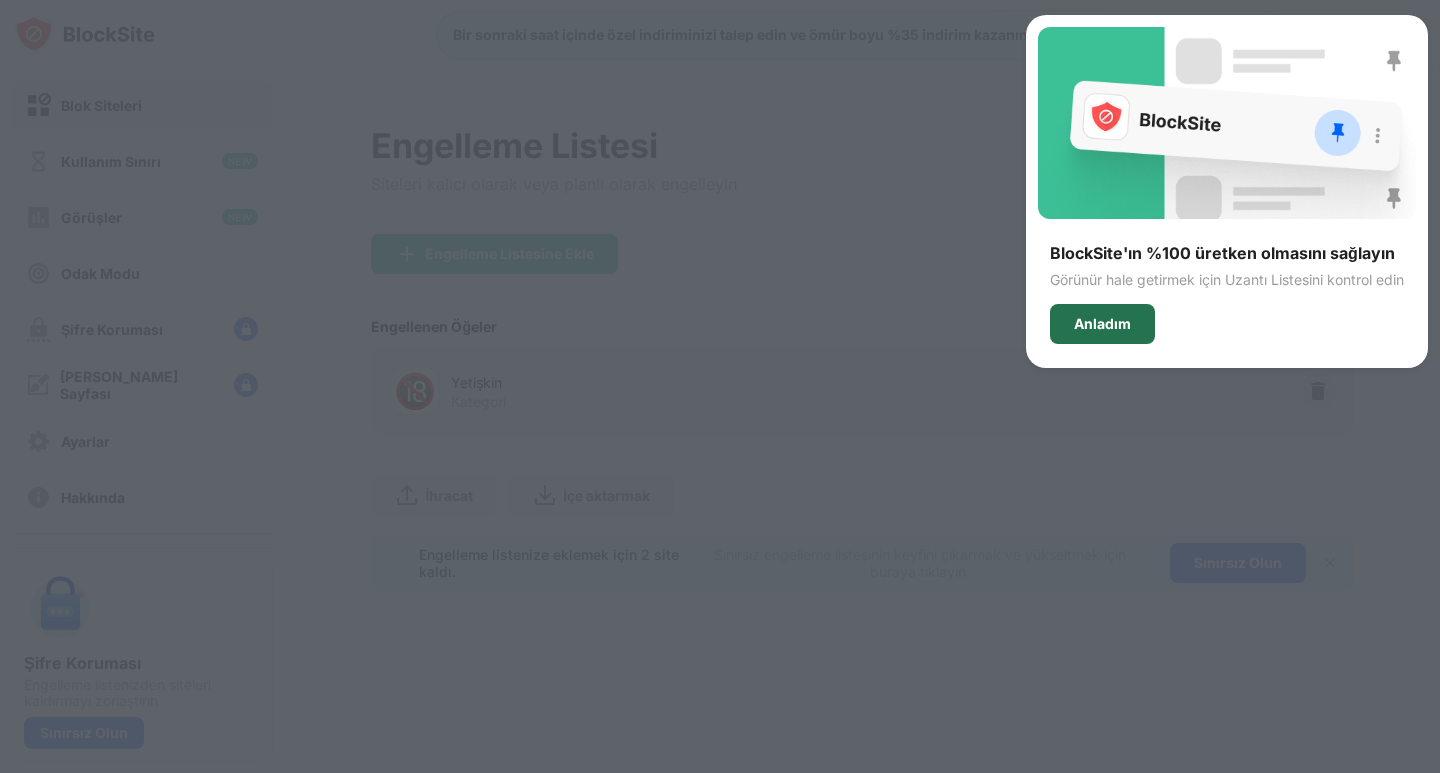 click on "Anladım" at bounding box center [1102, 324] 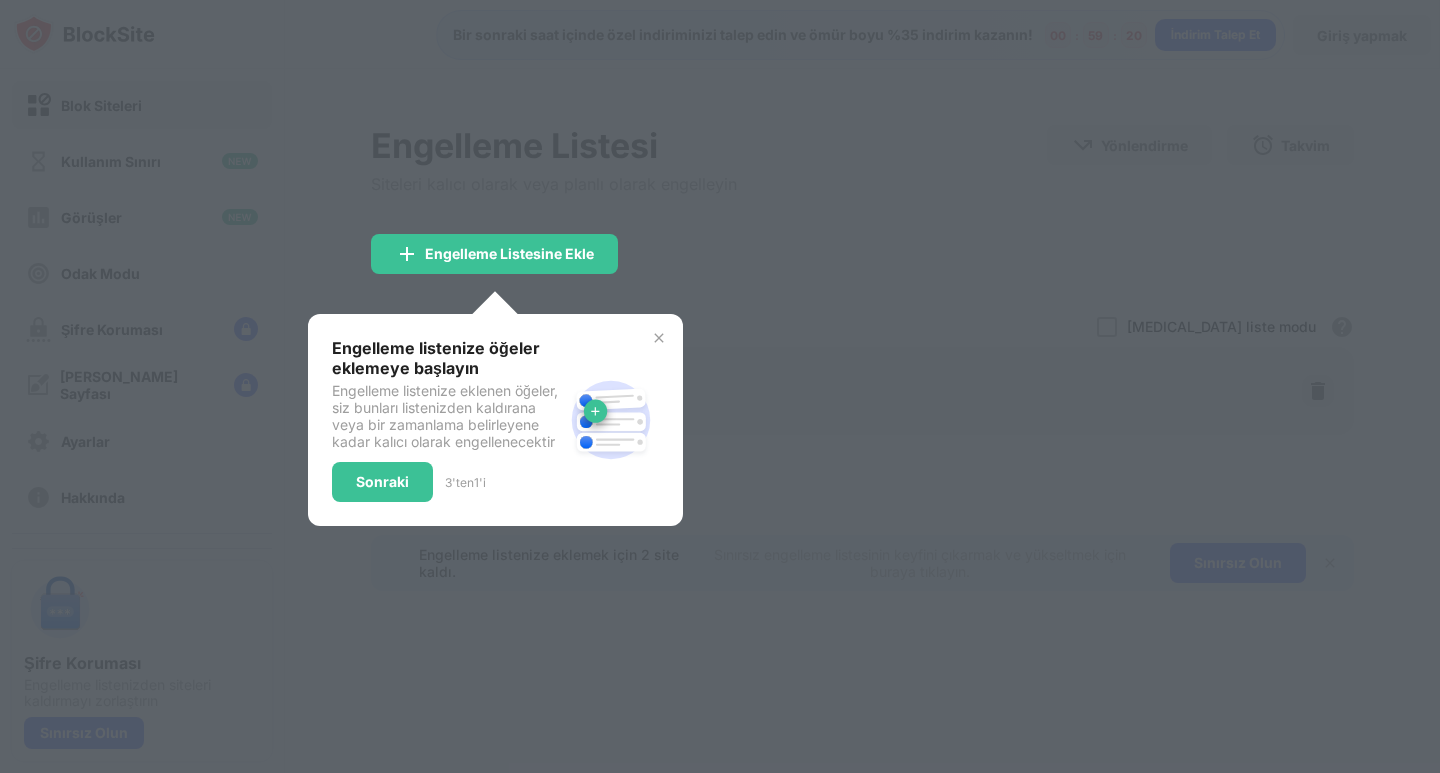 click at bounding box center (659, 338) 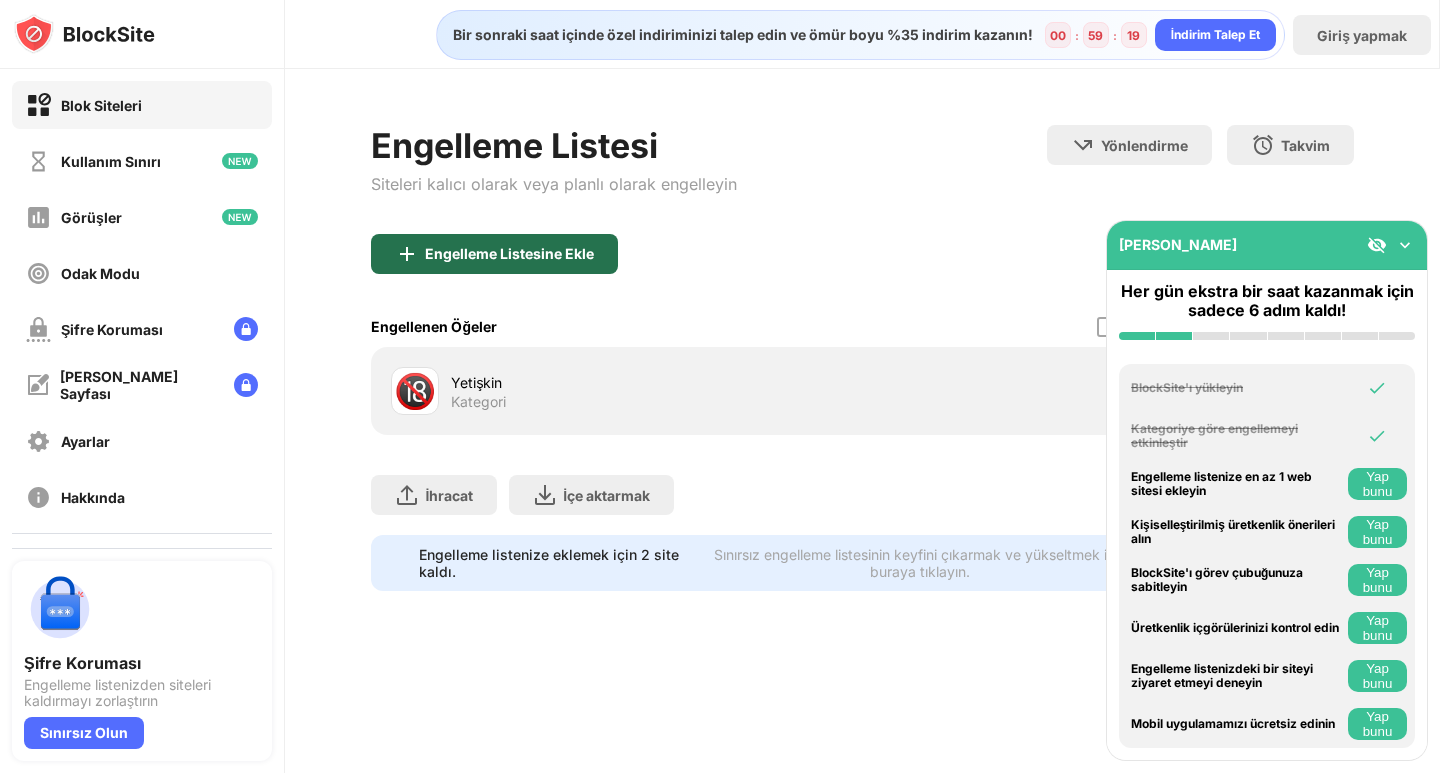 click on "Engelleme Listesine Ekle" at bounding box center (509, 253) 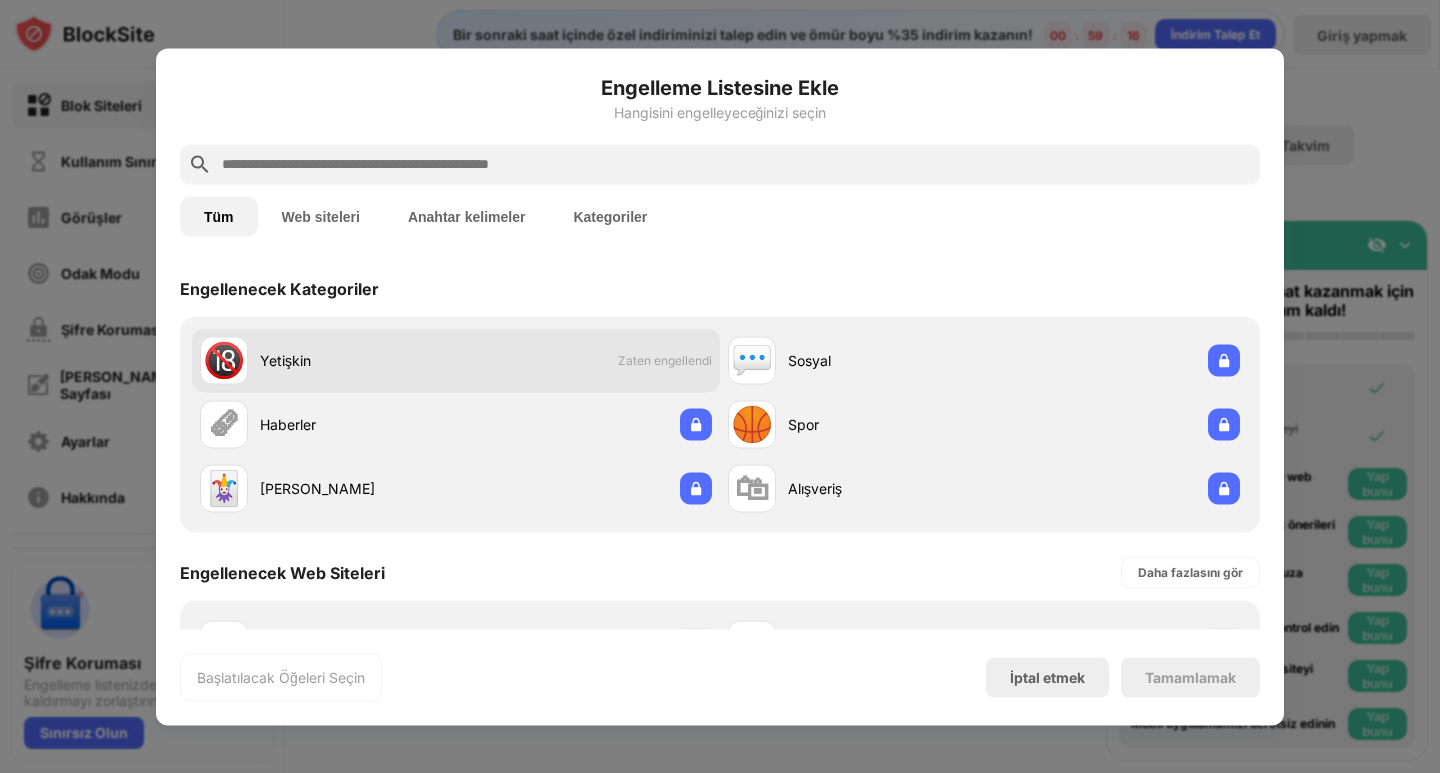 click on "Zaten engellendi" at bounding box center [665, 360] 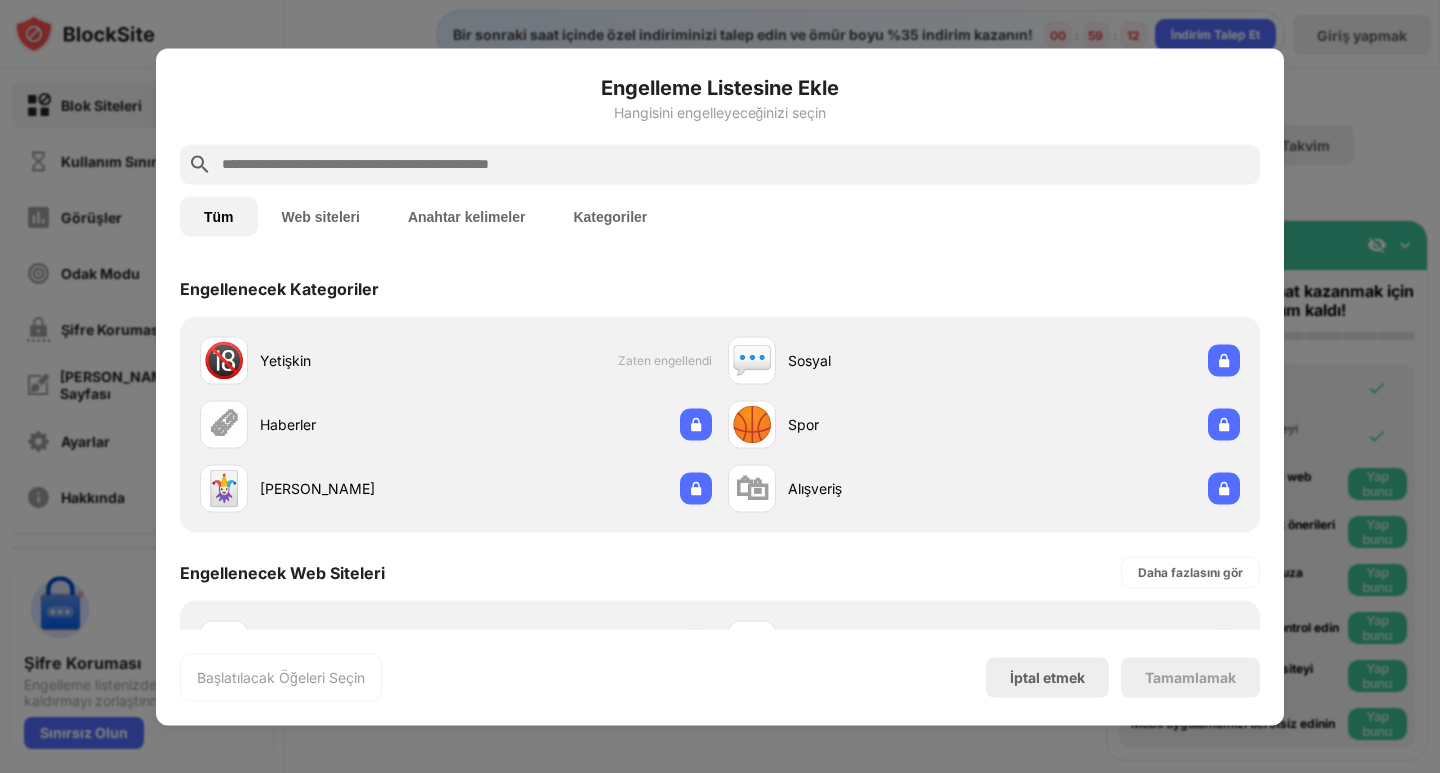 click at bounding box center [720, 386] 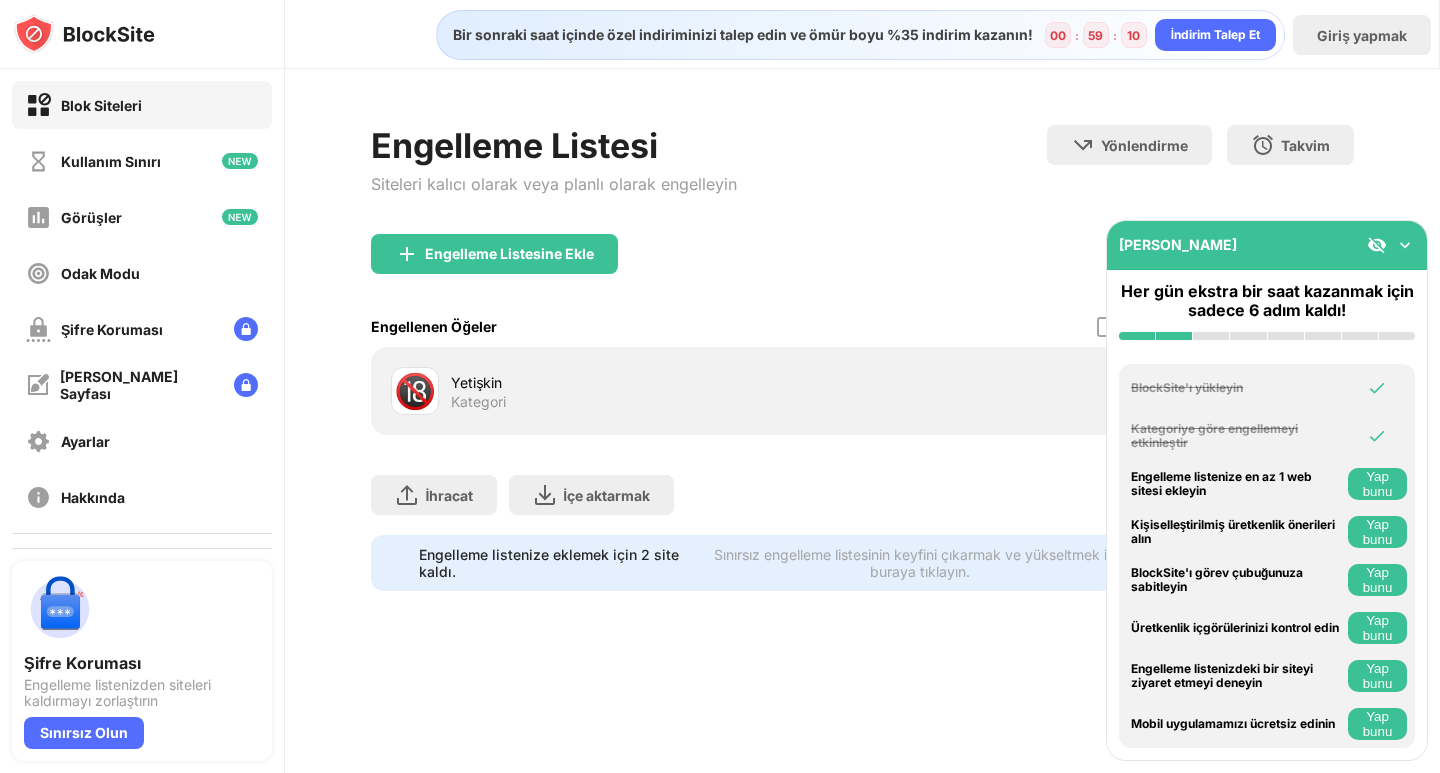 click on "Yetişkin Kategori" at bounding box center (656, 391) 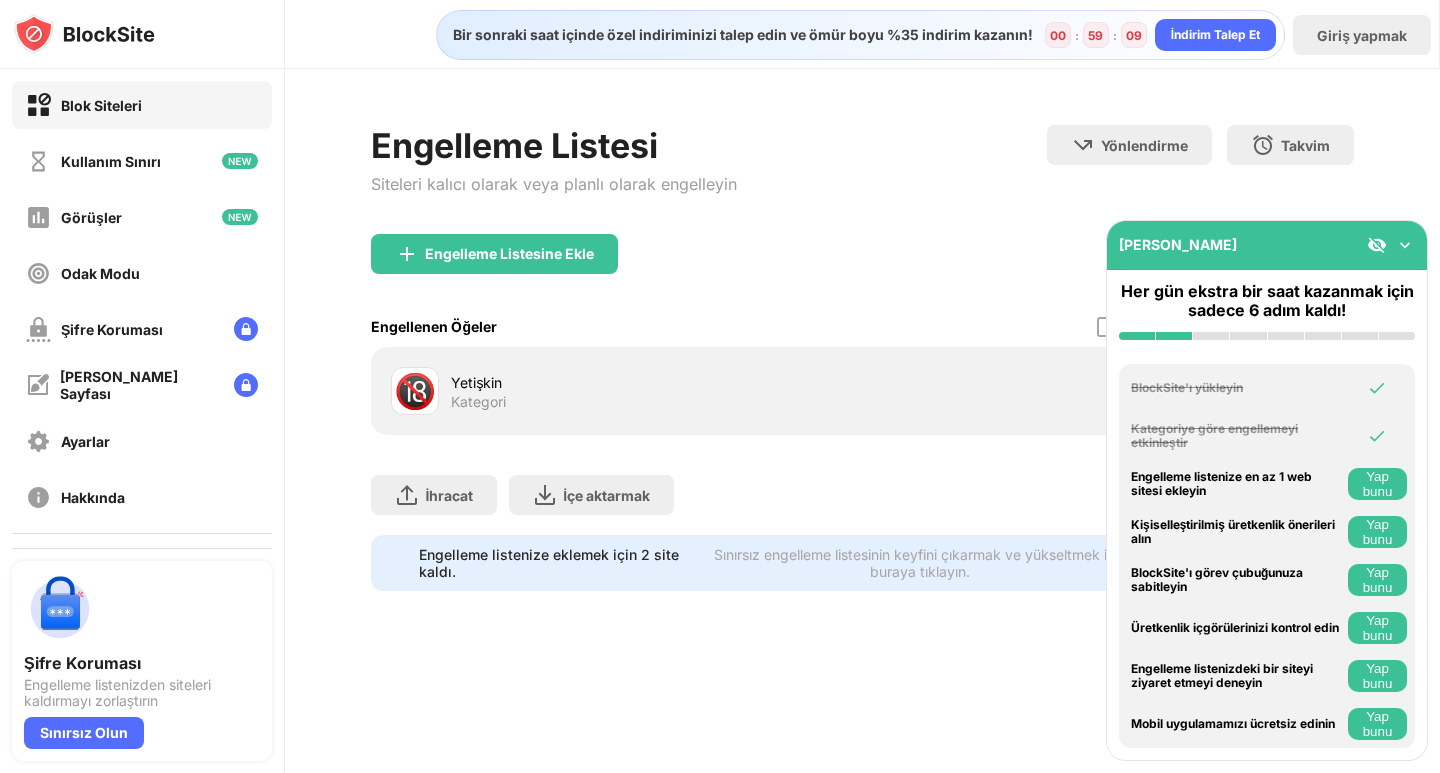 drag, startPoint x: 624, startPoint y: 405, endPoint x: 609, endPoint y: 418, distance: 19.849434 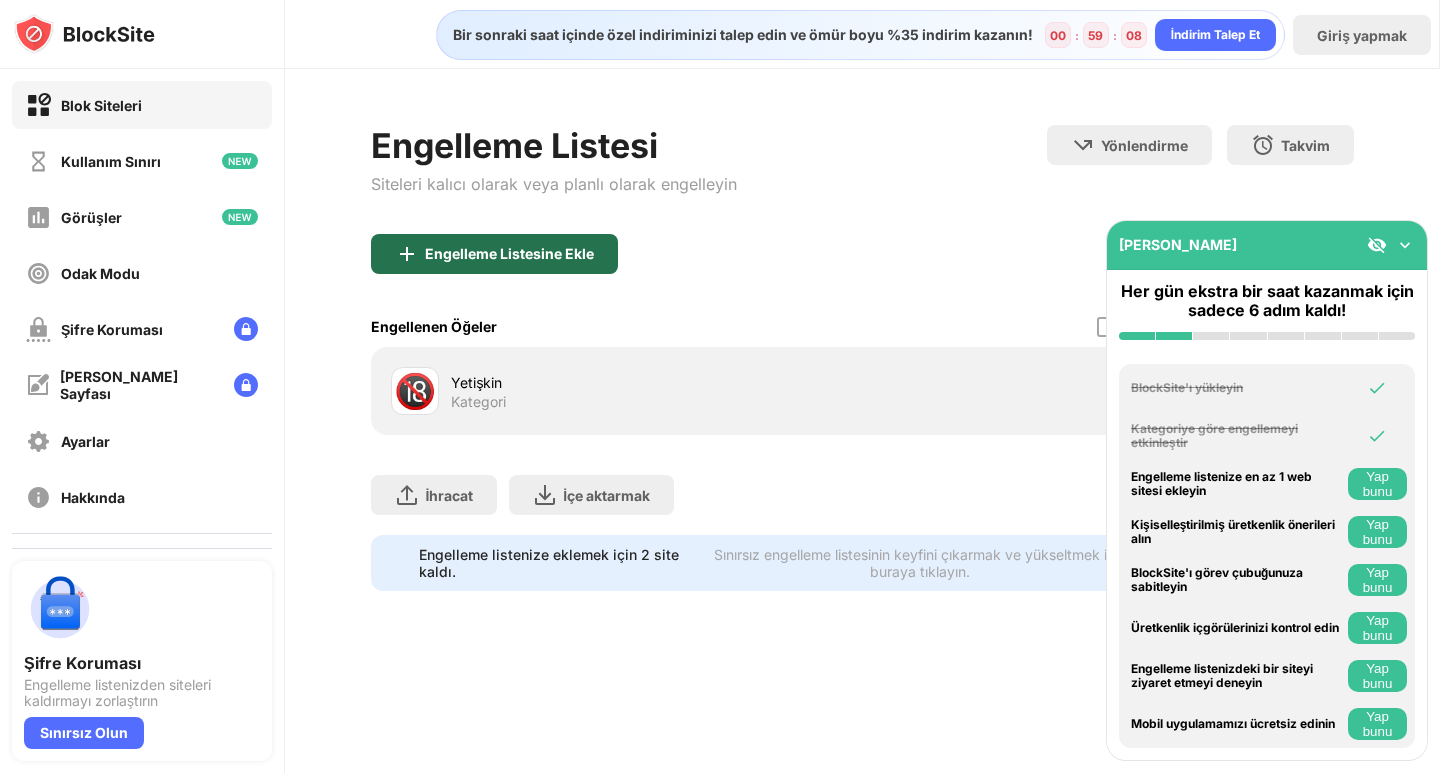 click on "Engelleme Listesine Ekle" at bounding box center (494, 254) 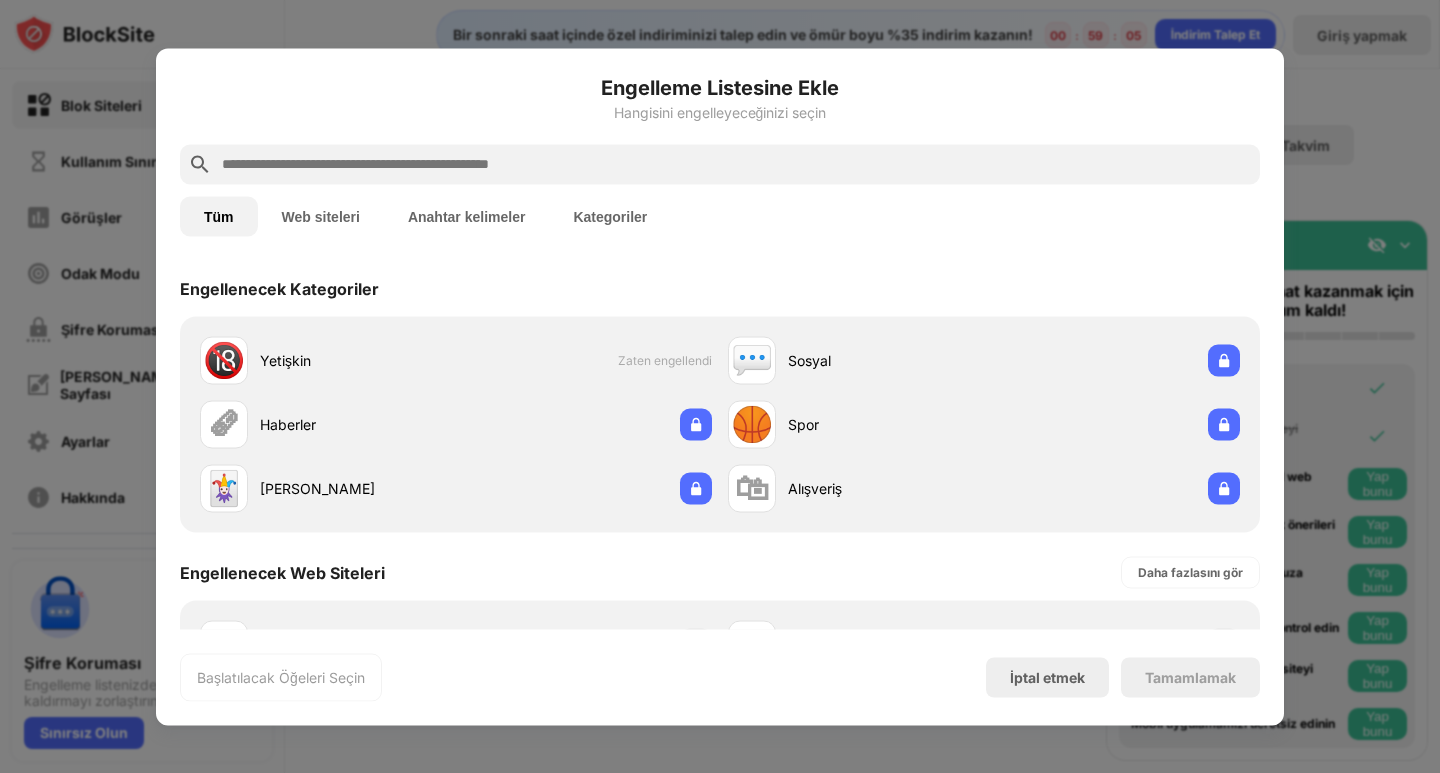 click at bounding box center [736, 164] 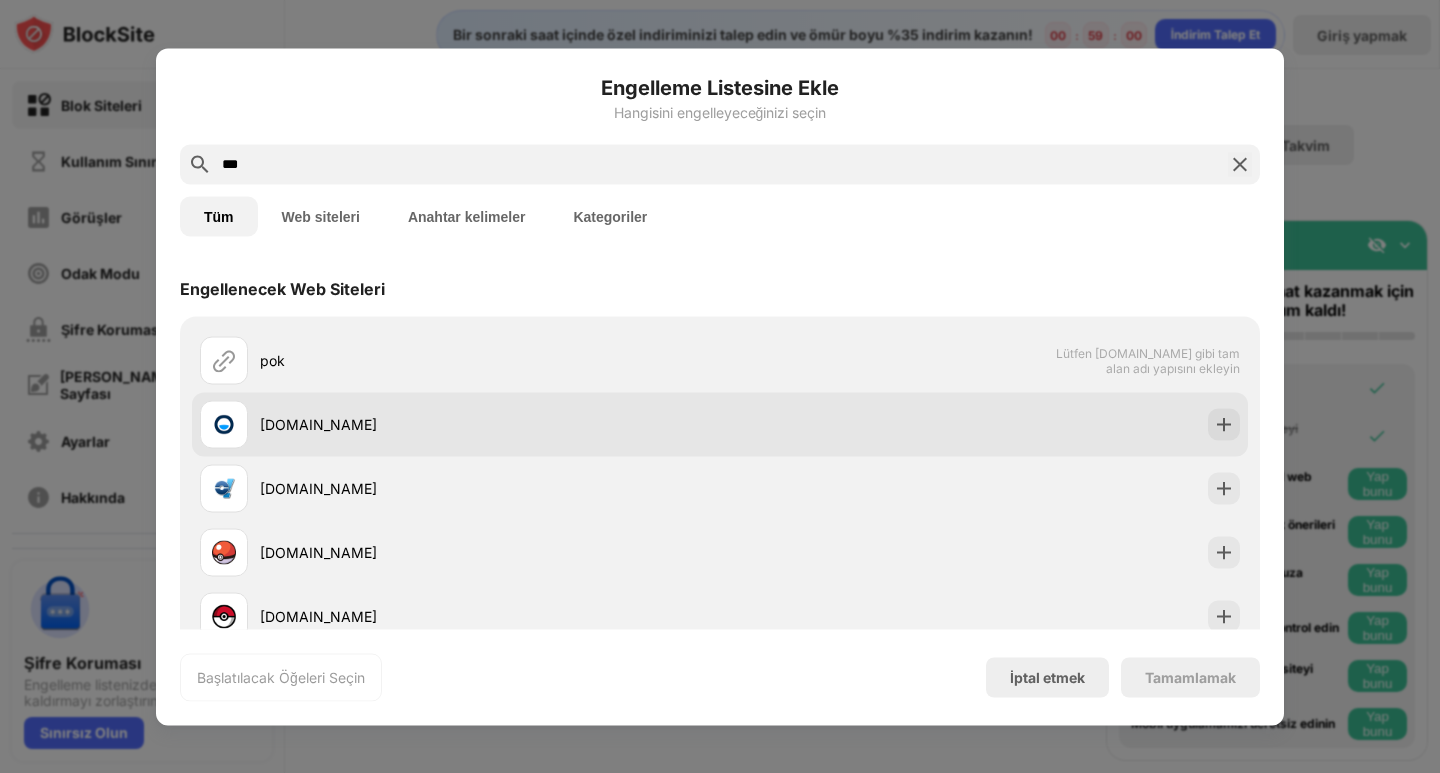 type on "***" 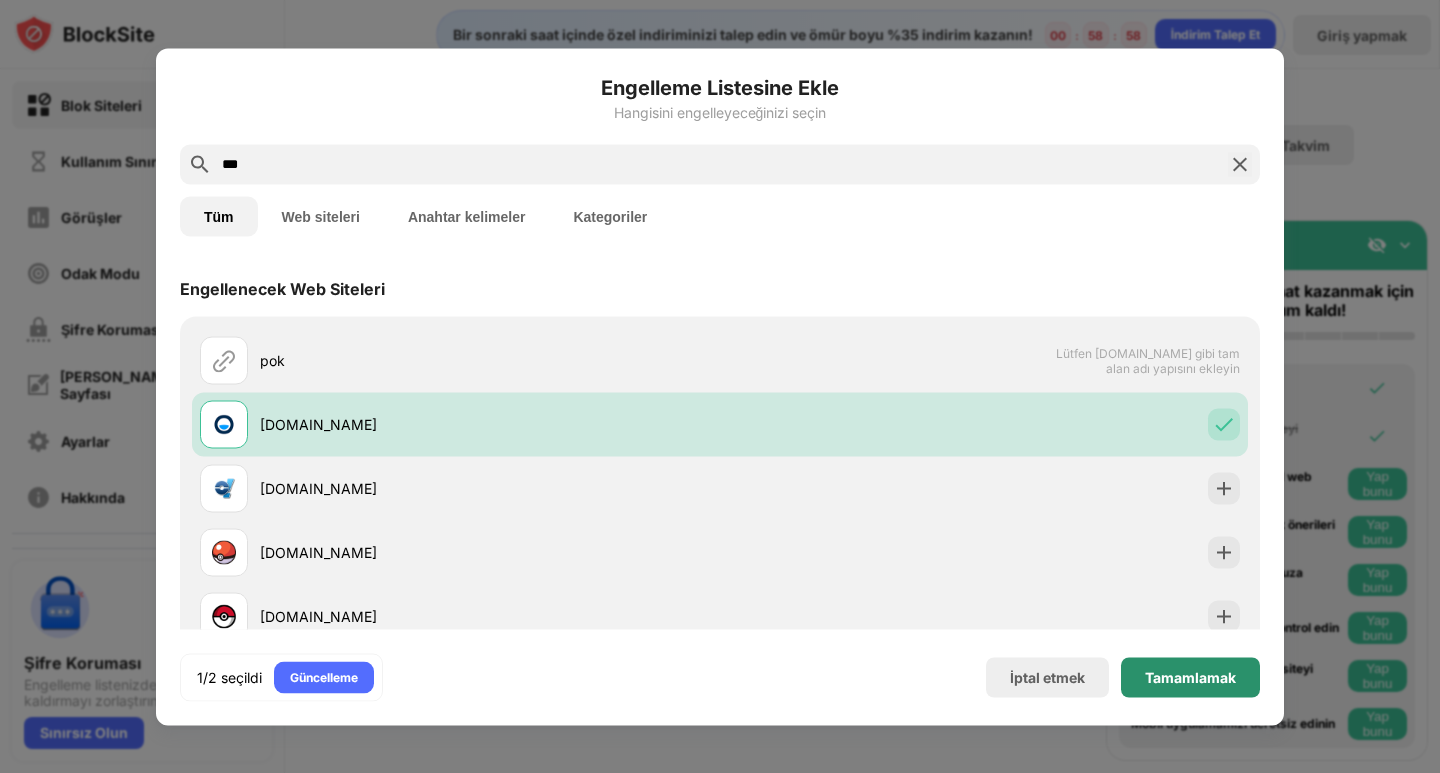 click on "Tamamlamak" at bounding box center [1190, 677] 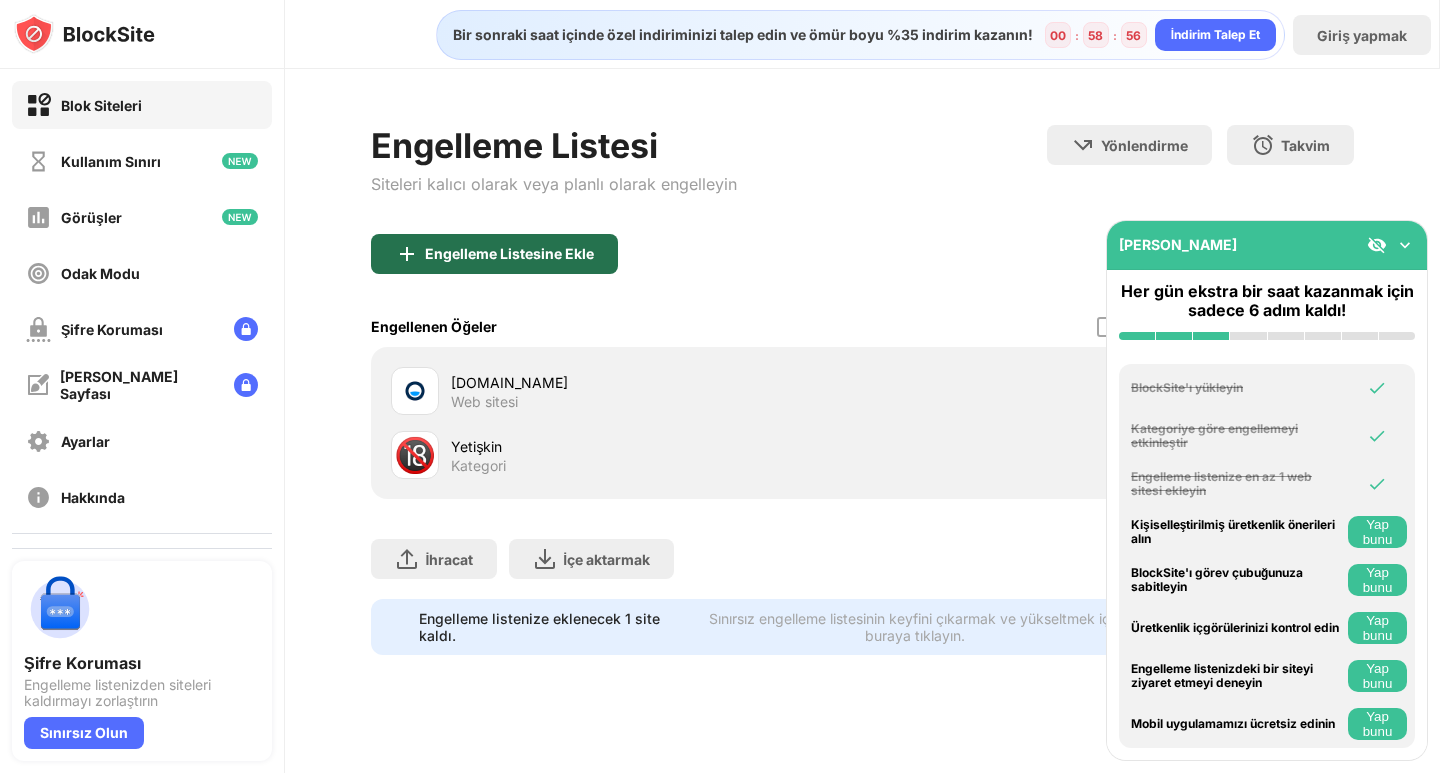 click on "Engelleme Listesine Ekle" at bounding box center (494, 254) 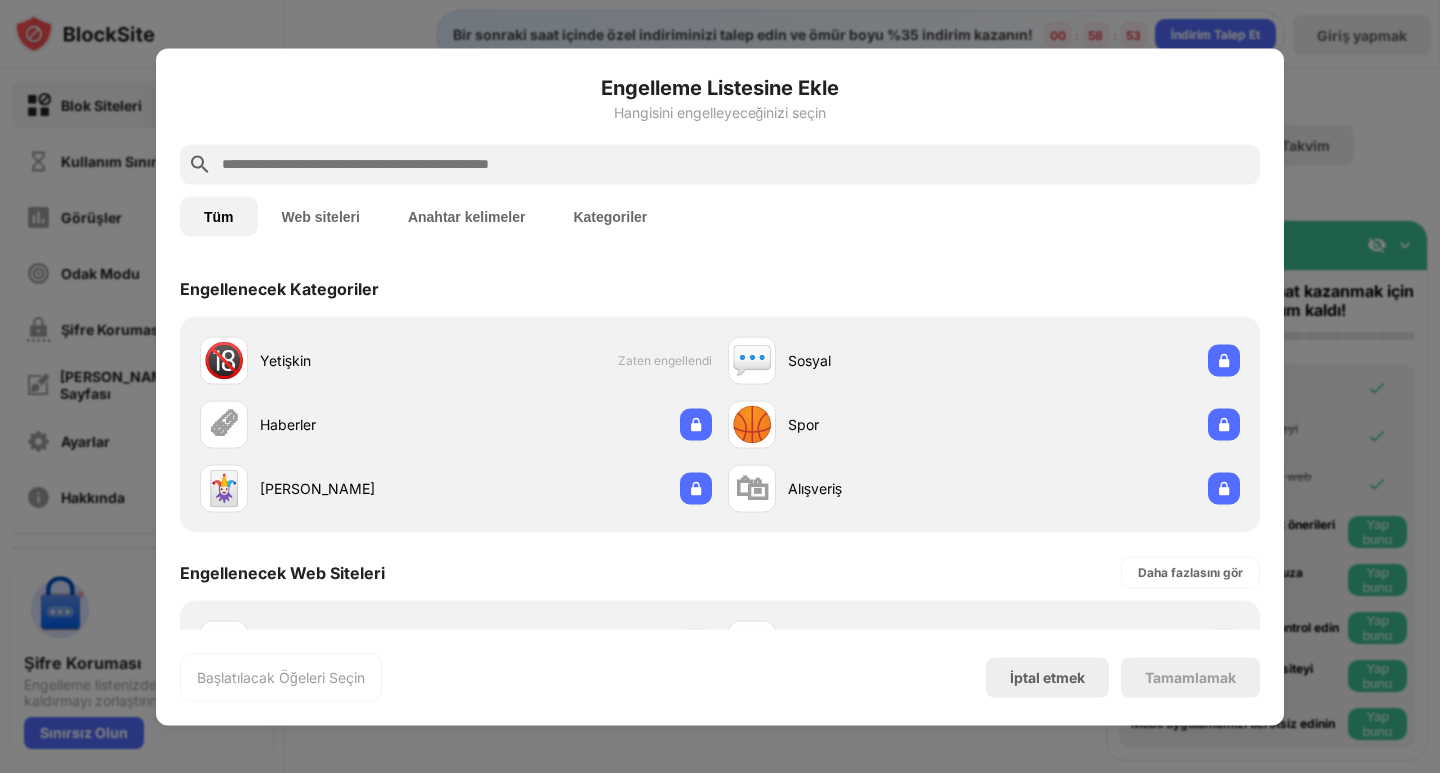 click at bounding box center [736, 164] 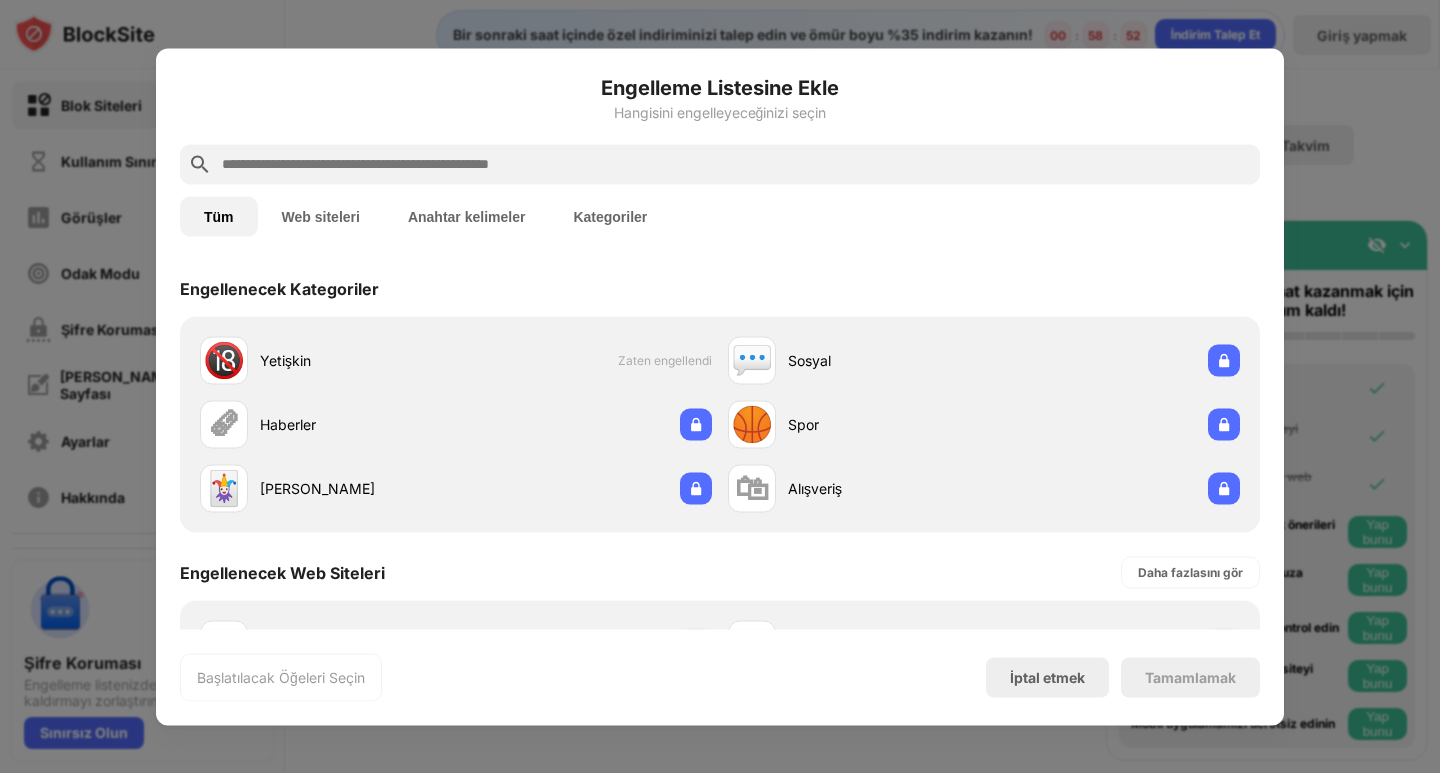 click on "Web siteleri" at bounding box center [321, 216] 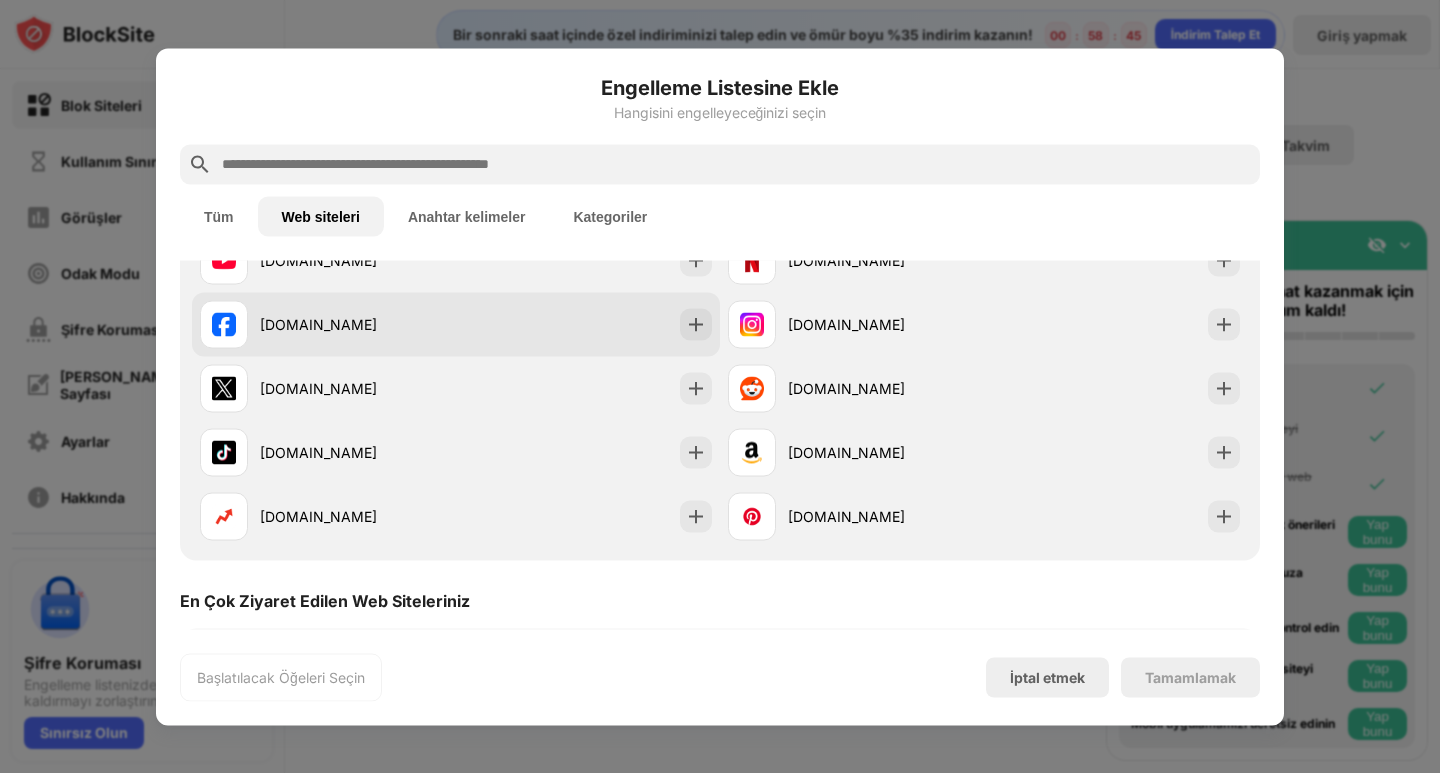 scroll, scrollTop: 0, scrollLeft: 0, axis: both 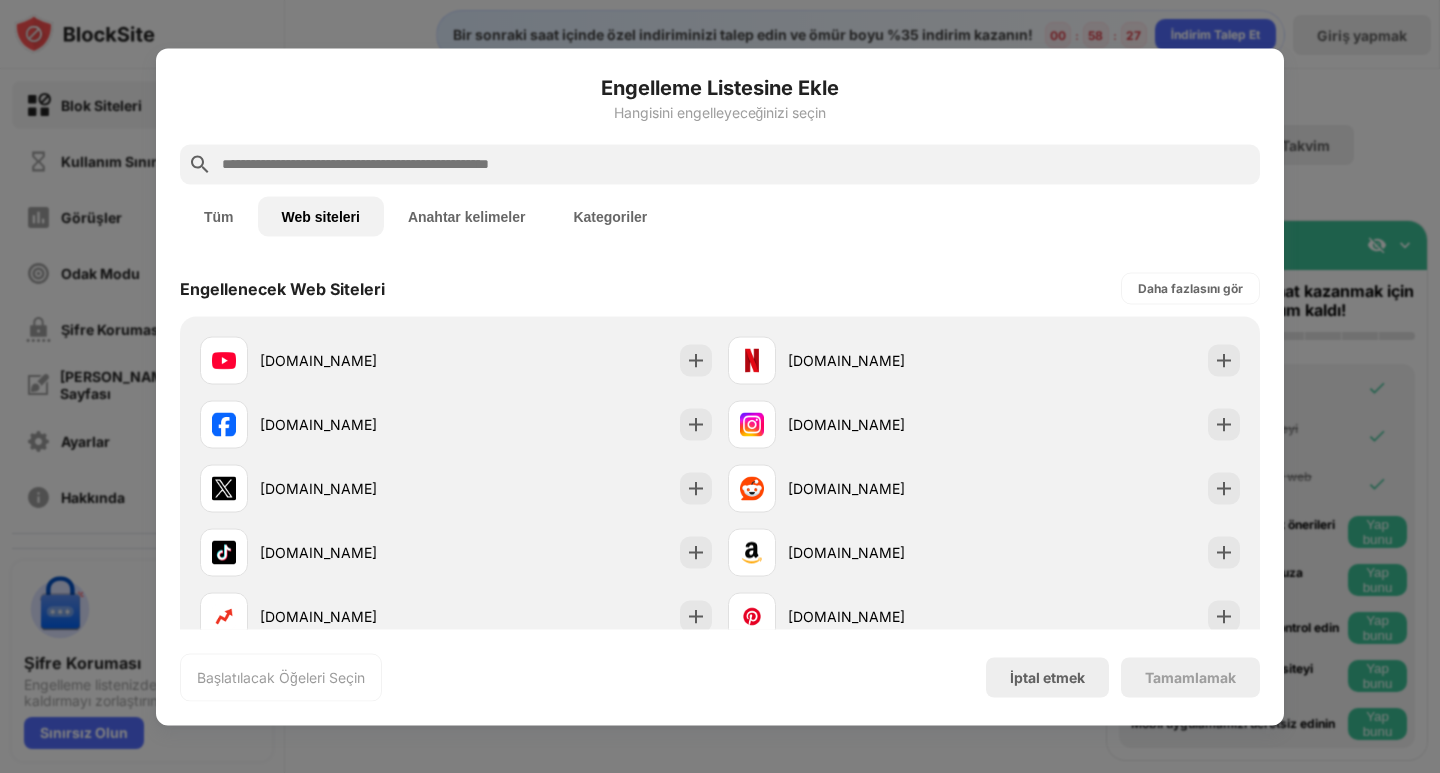 click at bounding box center (736, 164) 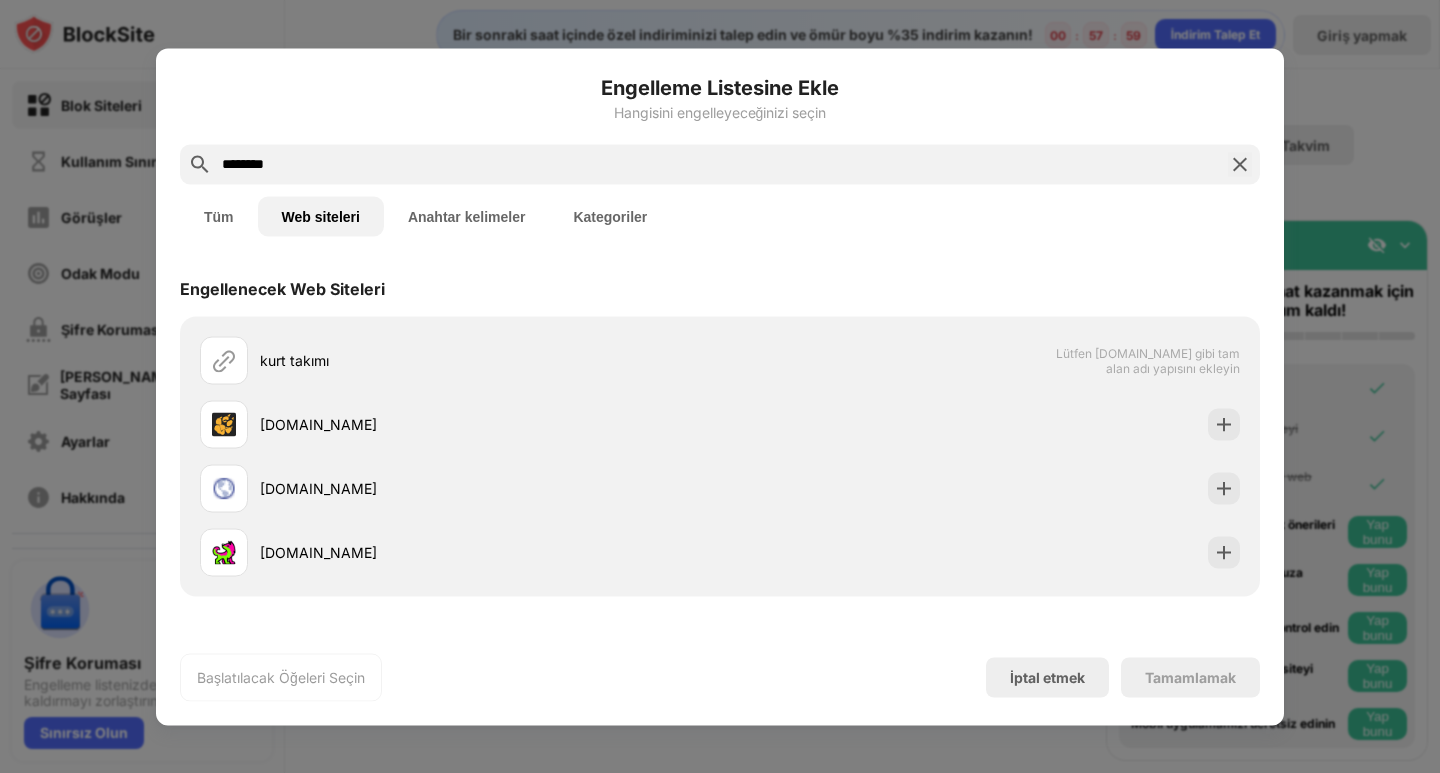 type on "********" 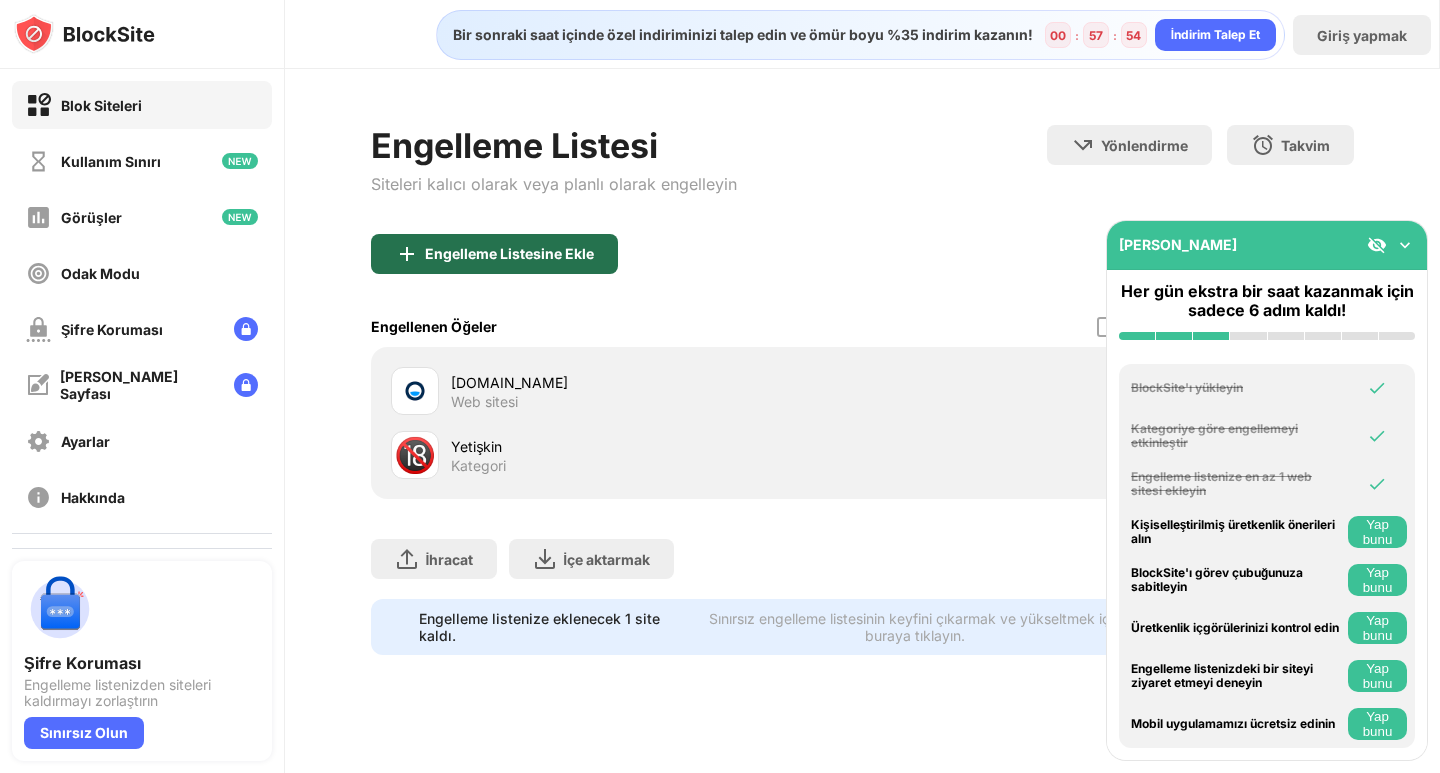 click on "Engelleme Listesine Ekle" at bounding box center (494, 254) 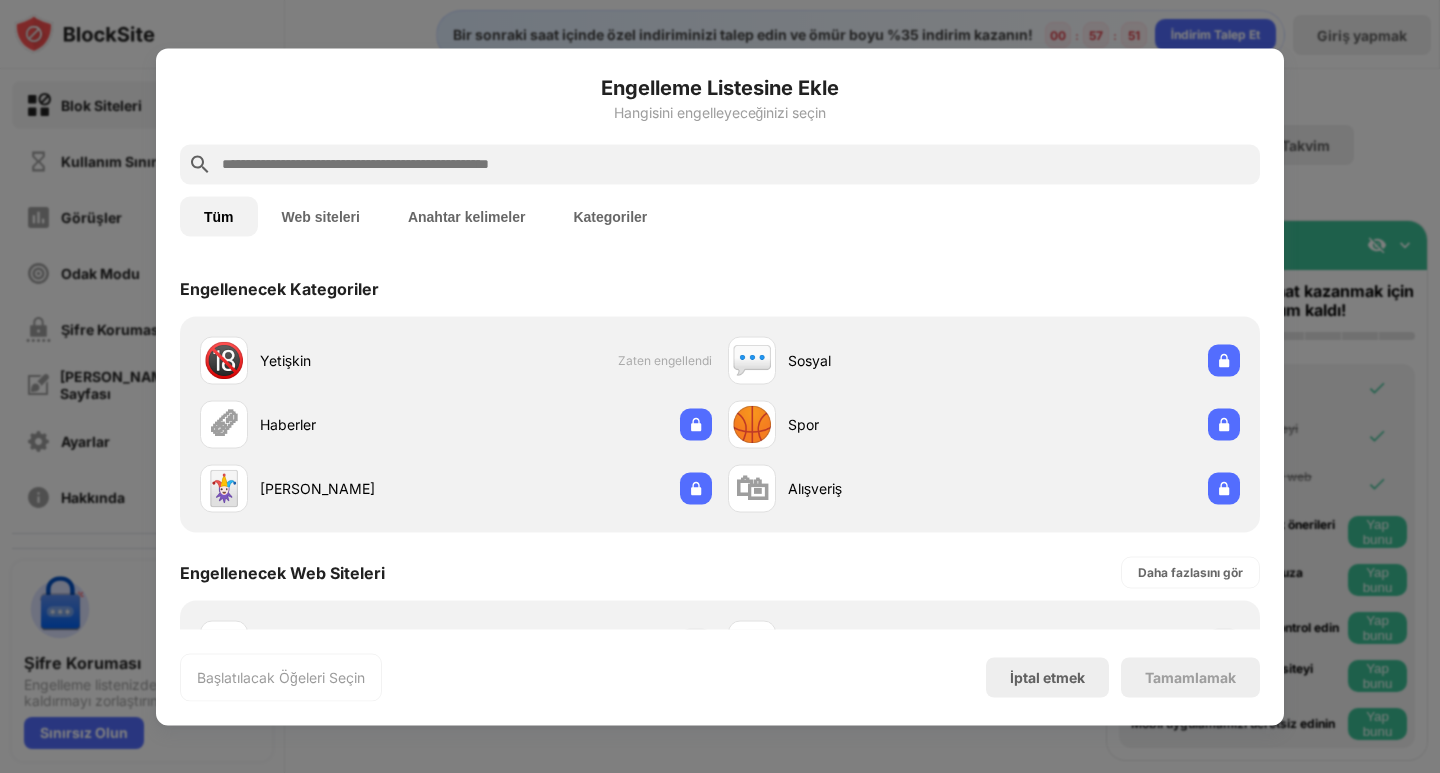 click at bounding box center [736, 164] 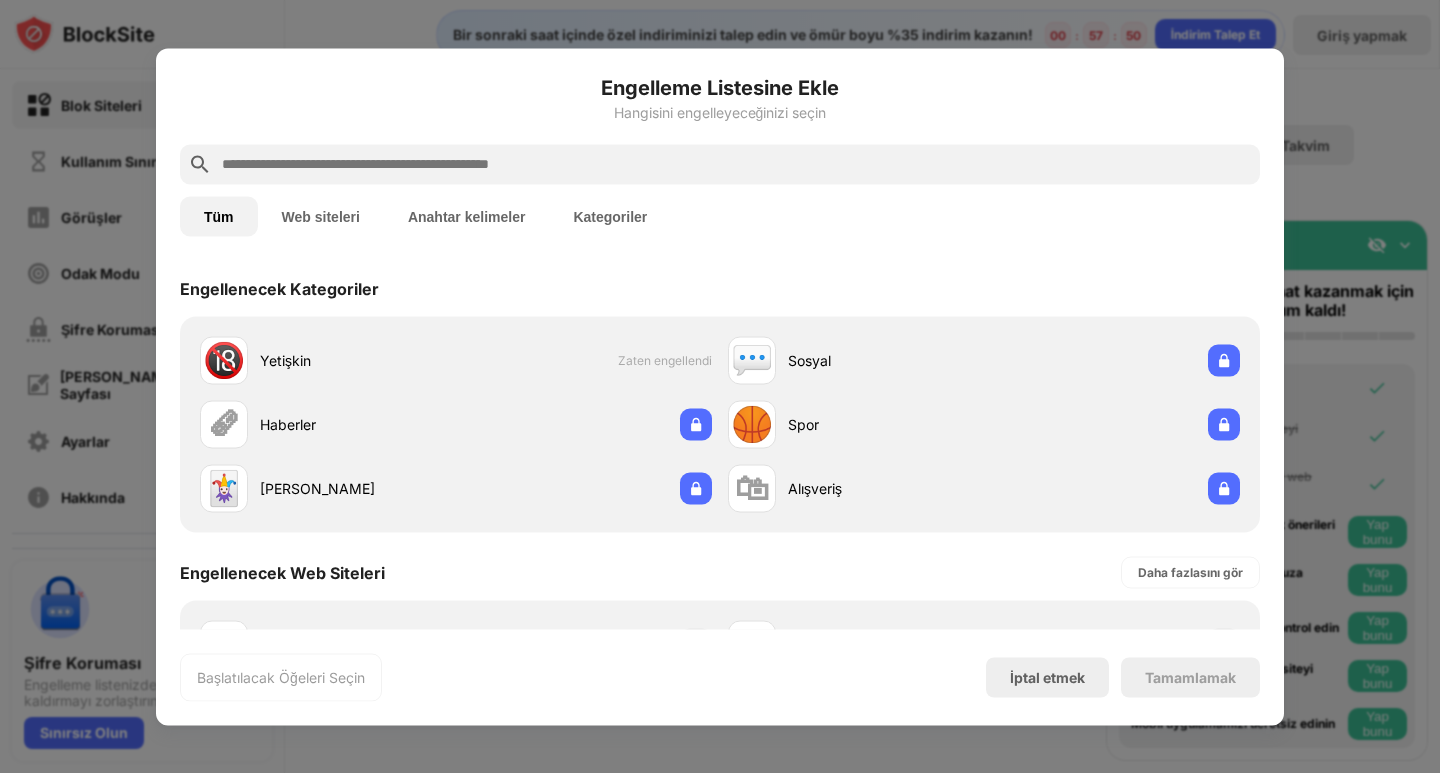 click on "Web siteleri" at bounding box center (321, 216) 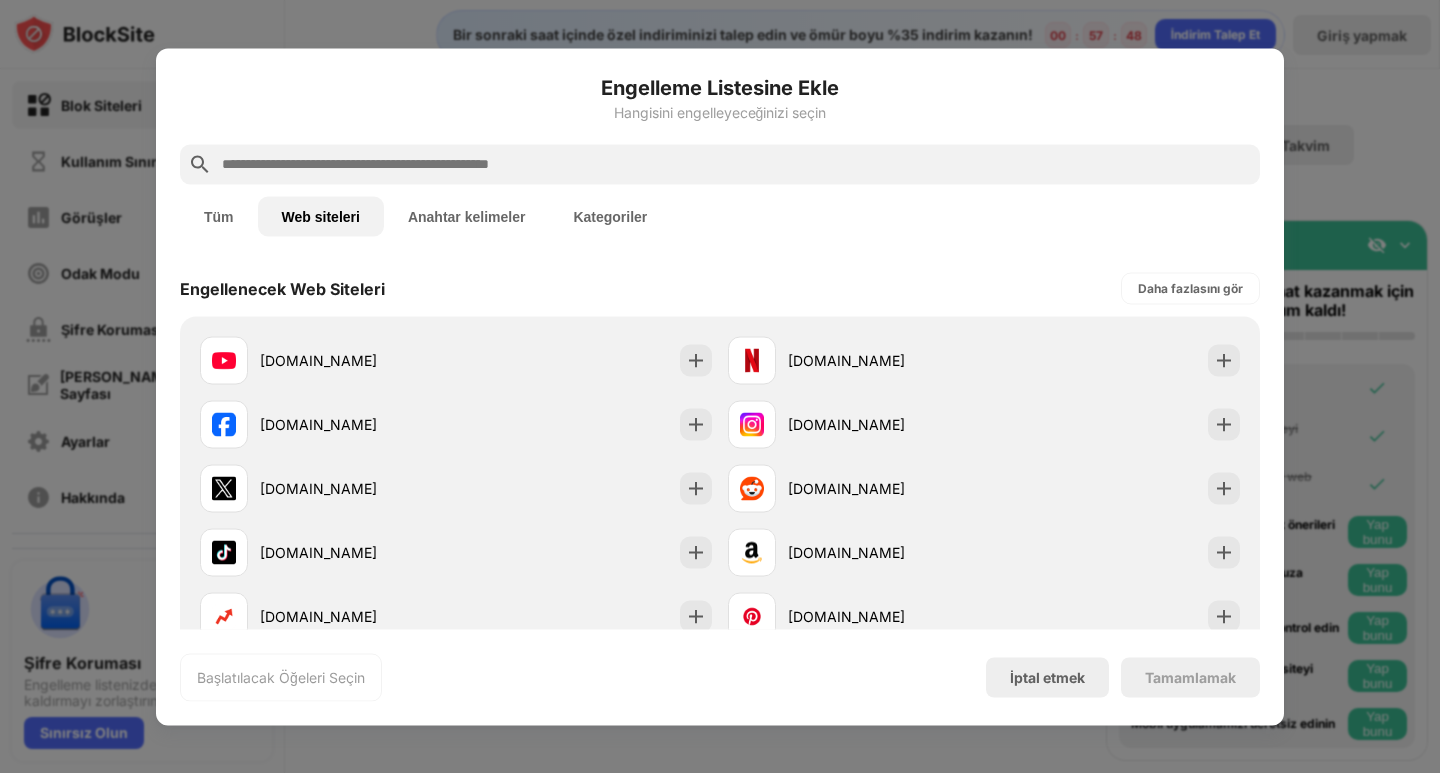 click at bounding box center (736, 164) 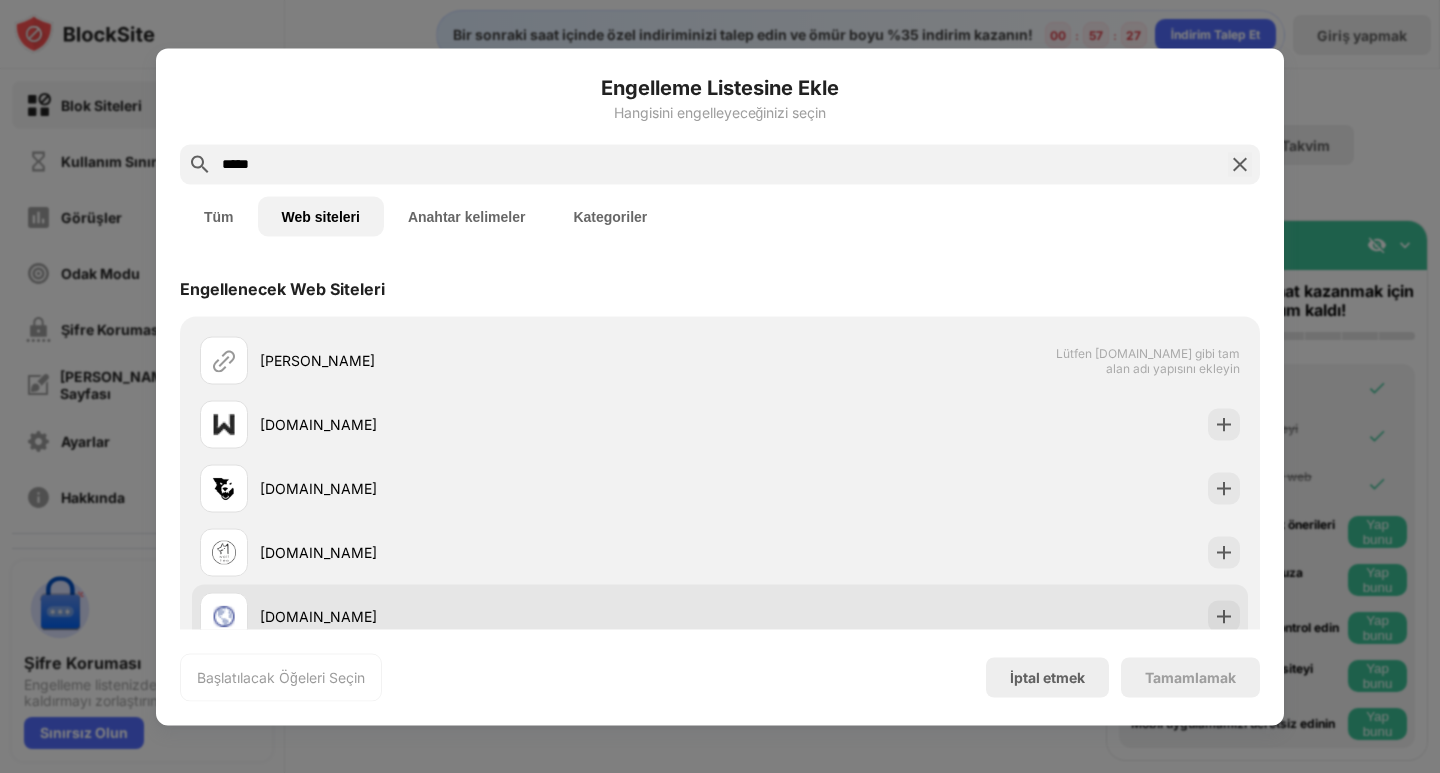 scroll, scrollTop: 107, scrollLeft: 0, axis: vertical 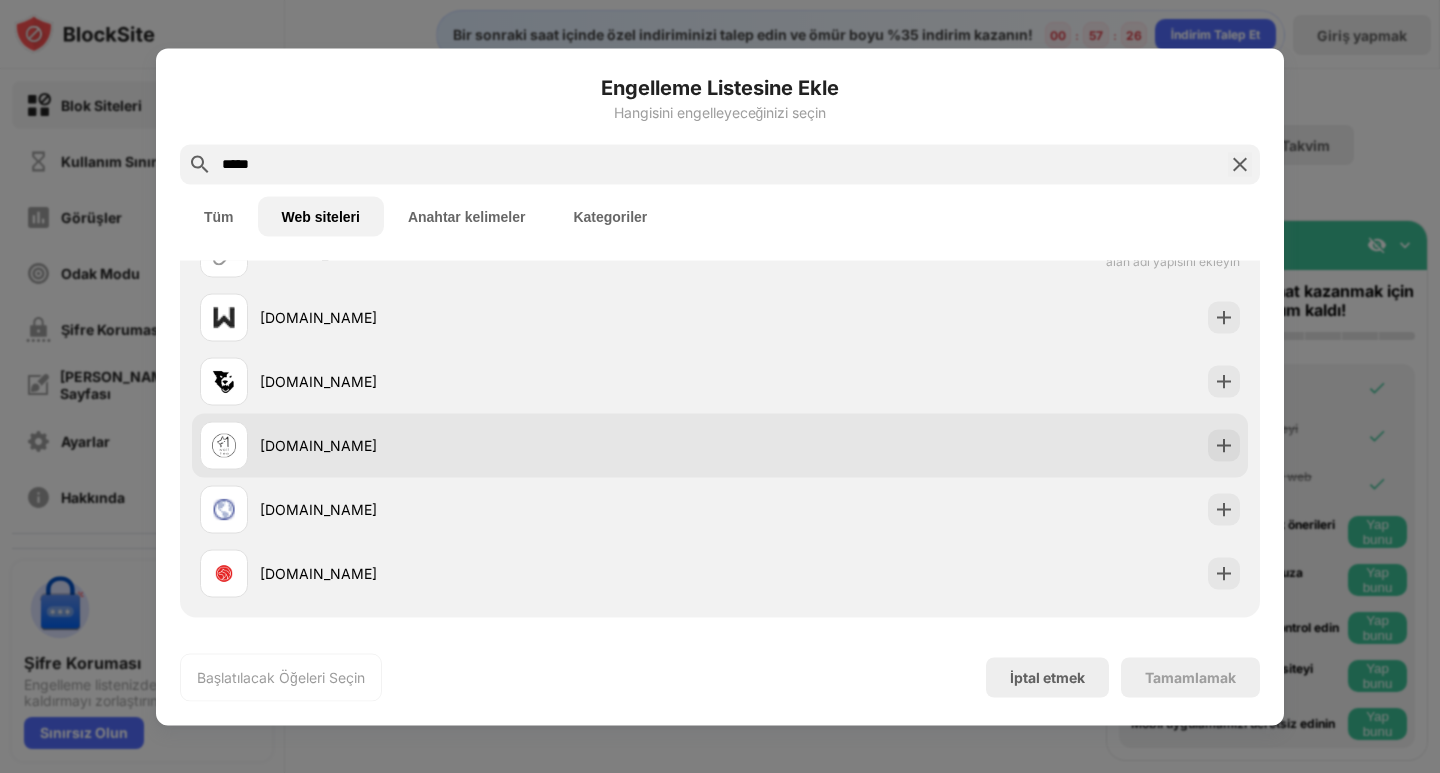 type on "*****" 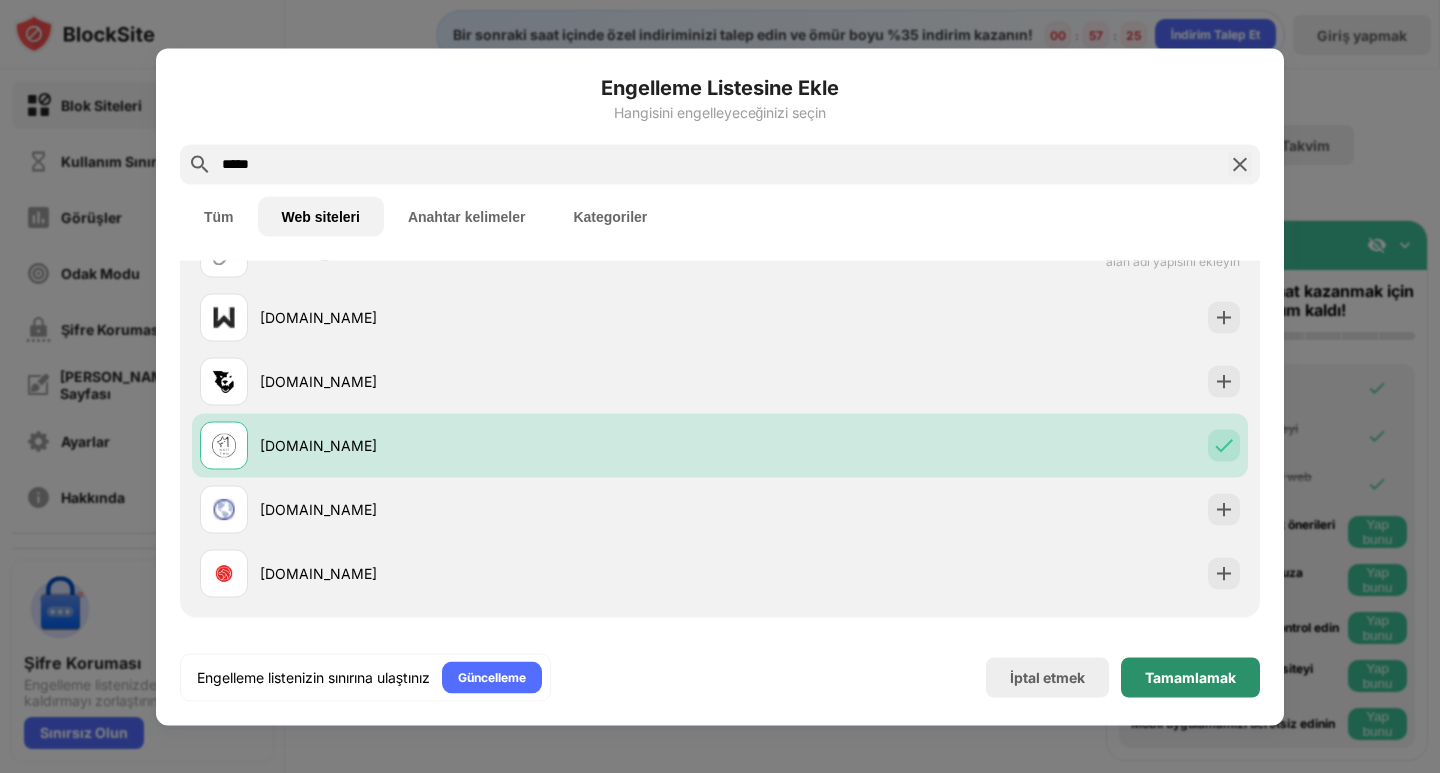 click on "Tamamlamak" at bounding box center [1190, 677] 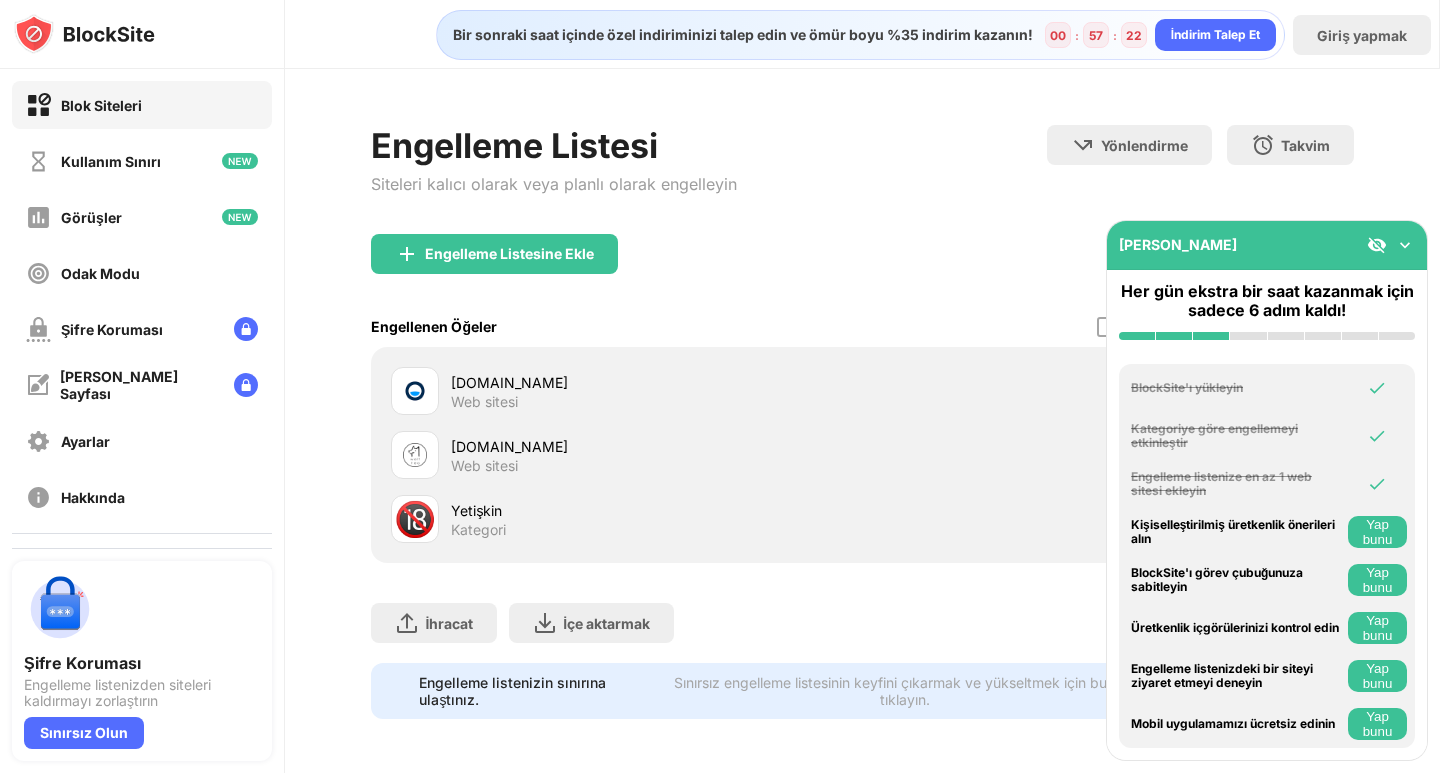 click on "[DOMAIN_NAME]" at bounding box center [656, 446] 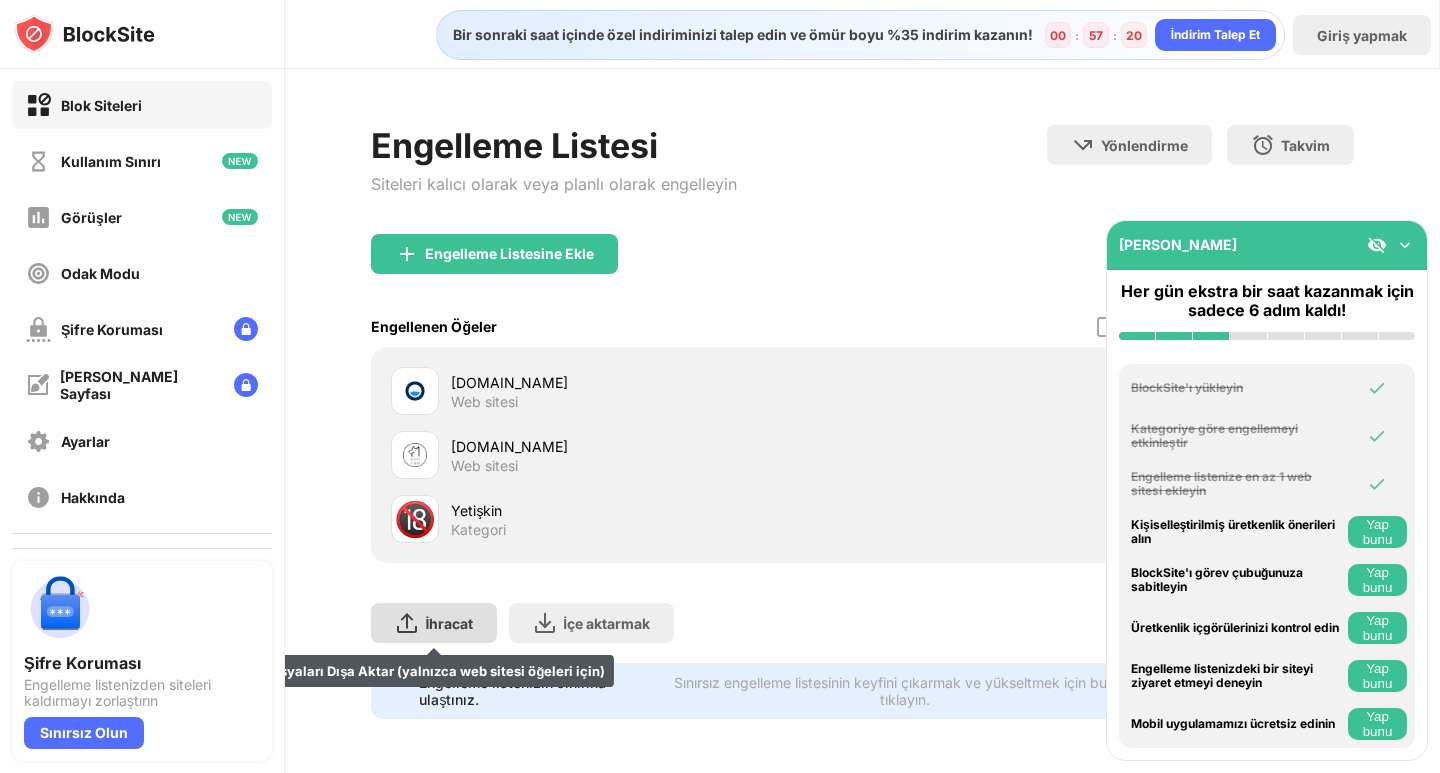 scroll, scrollTop: 17, scrollLeft: 0, axis: vertical 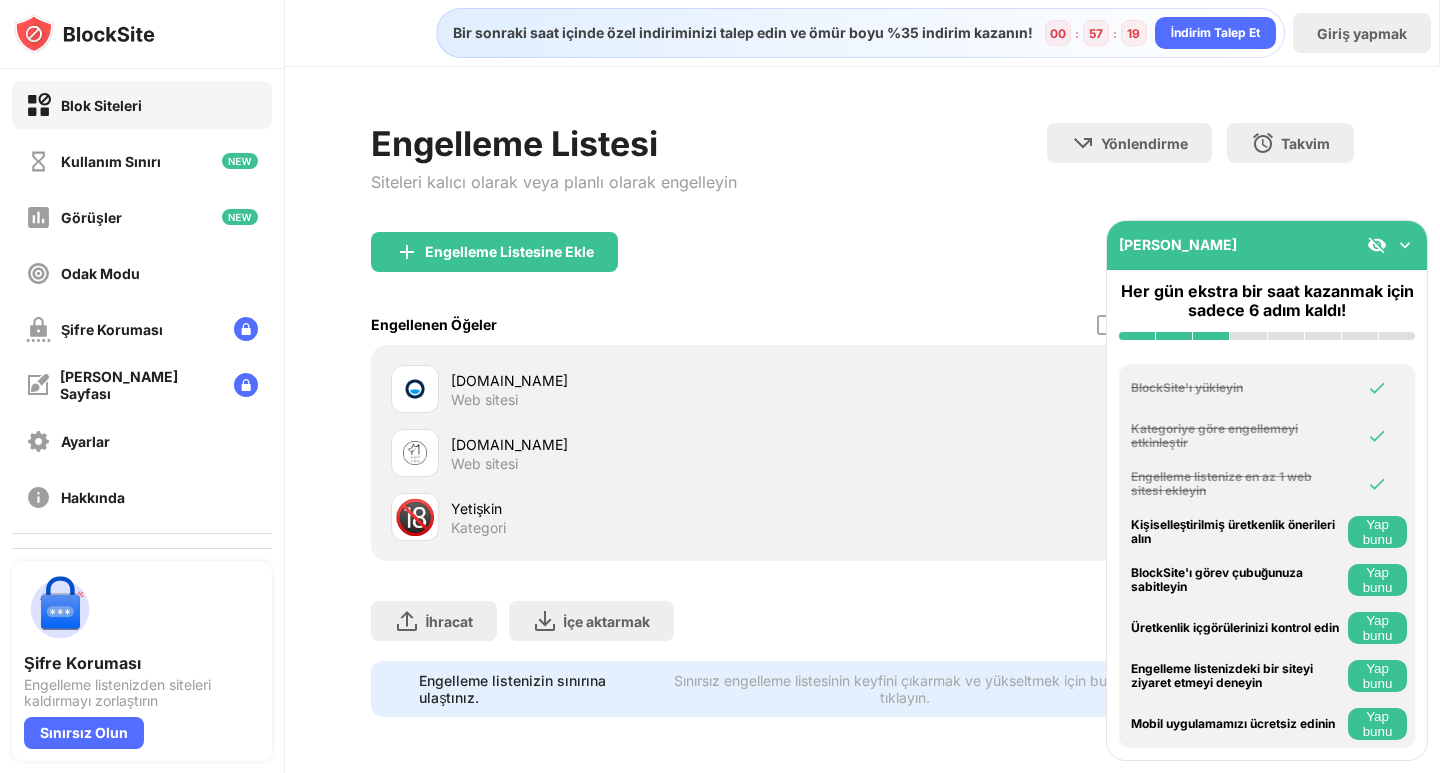 drag, startPoint x: 563, startPoint y: 455, endPoint x: 537, endPoint y: 255, distance: 201.68292 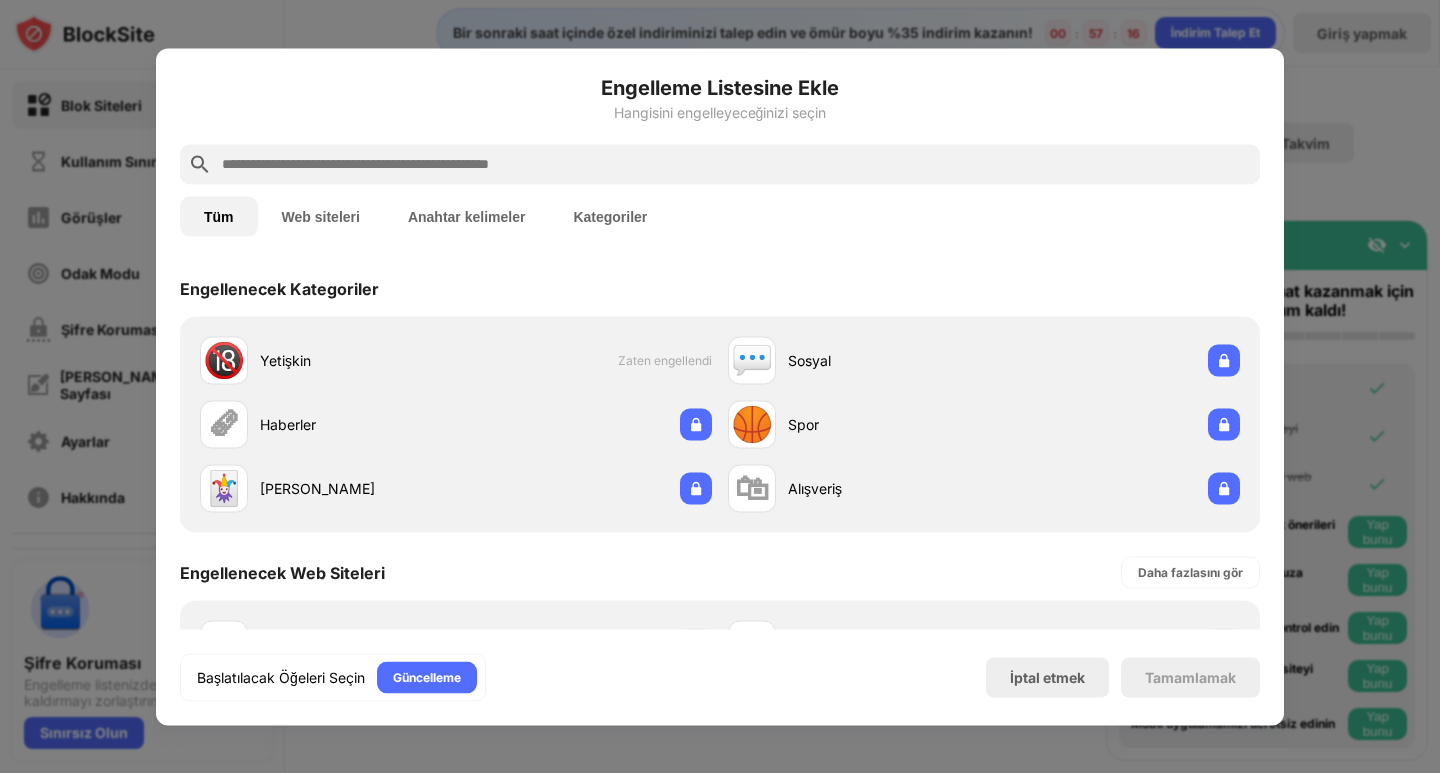 click at bounding box center [720, 386] 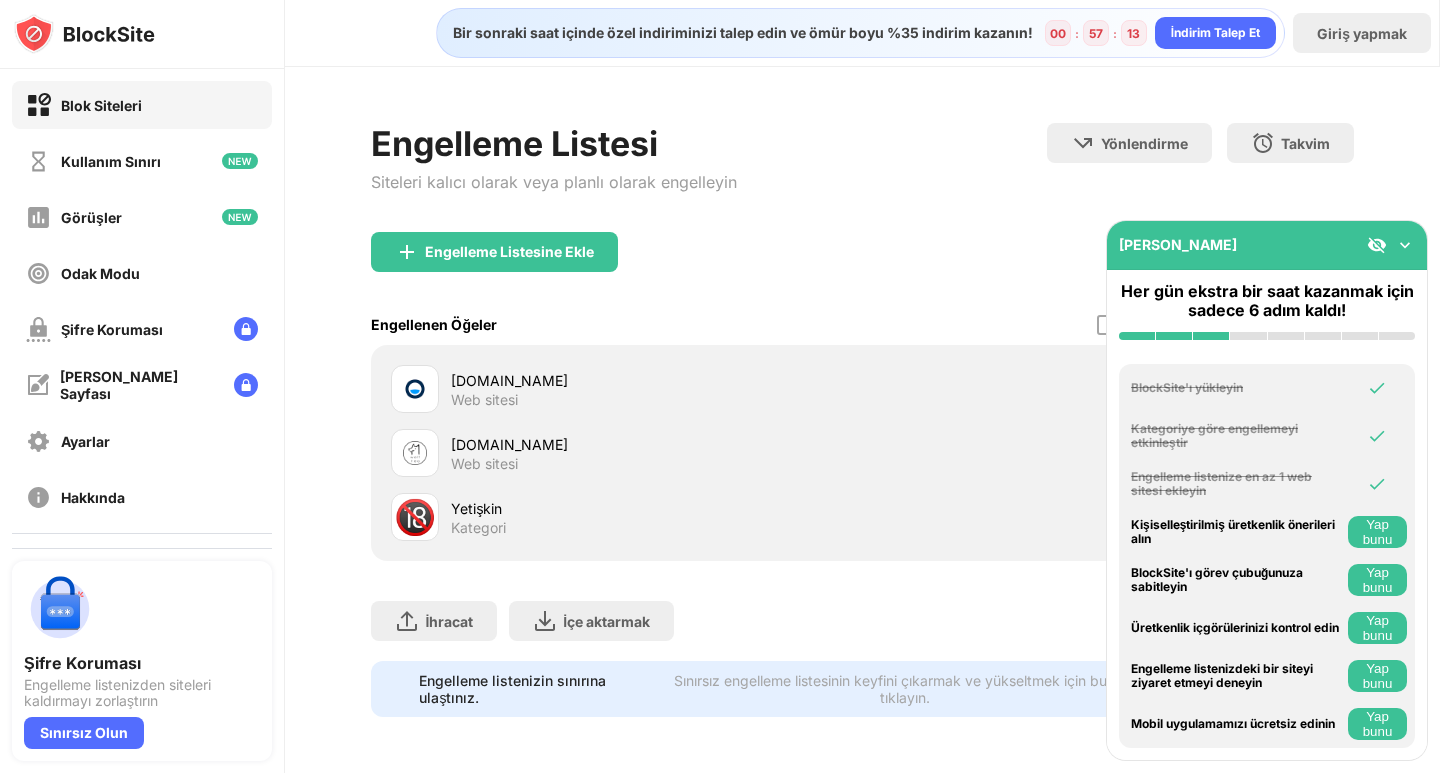 click on "Engellenen Öğeler" at bounding box center [434, 324] 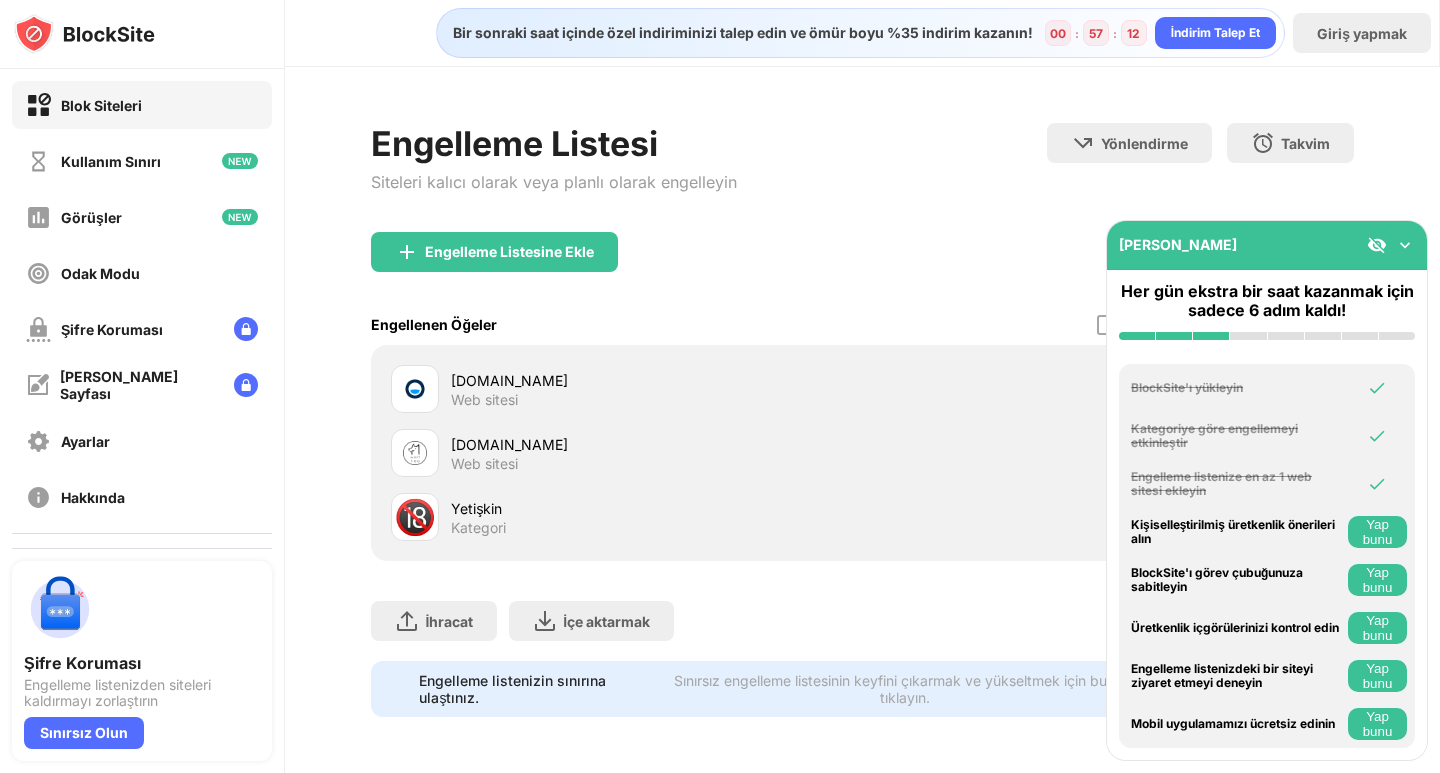 drag, startPoint x: 476, startPoint y: 316, endPoint x: 463, endPoint y: 405, distance: 89.94443 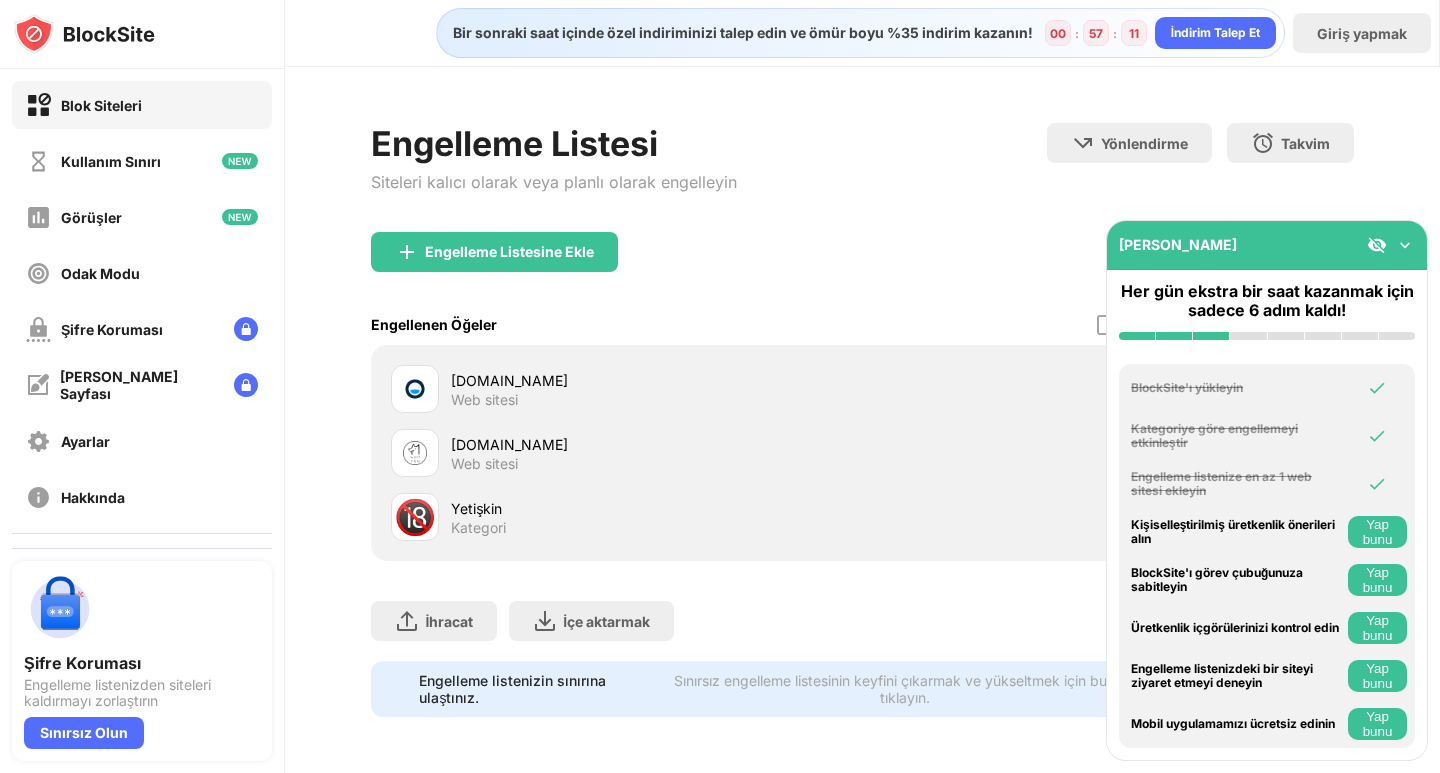 click at bounding box center (415, 453) 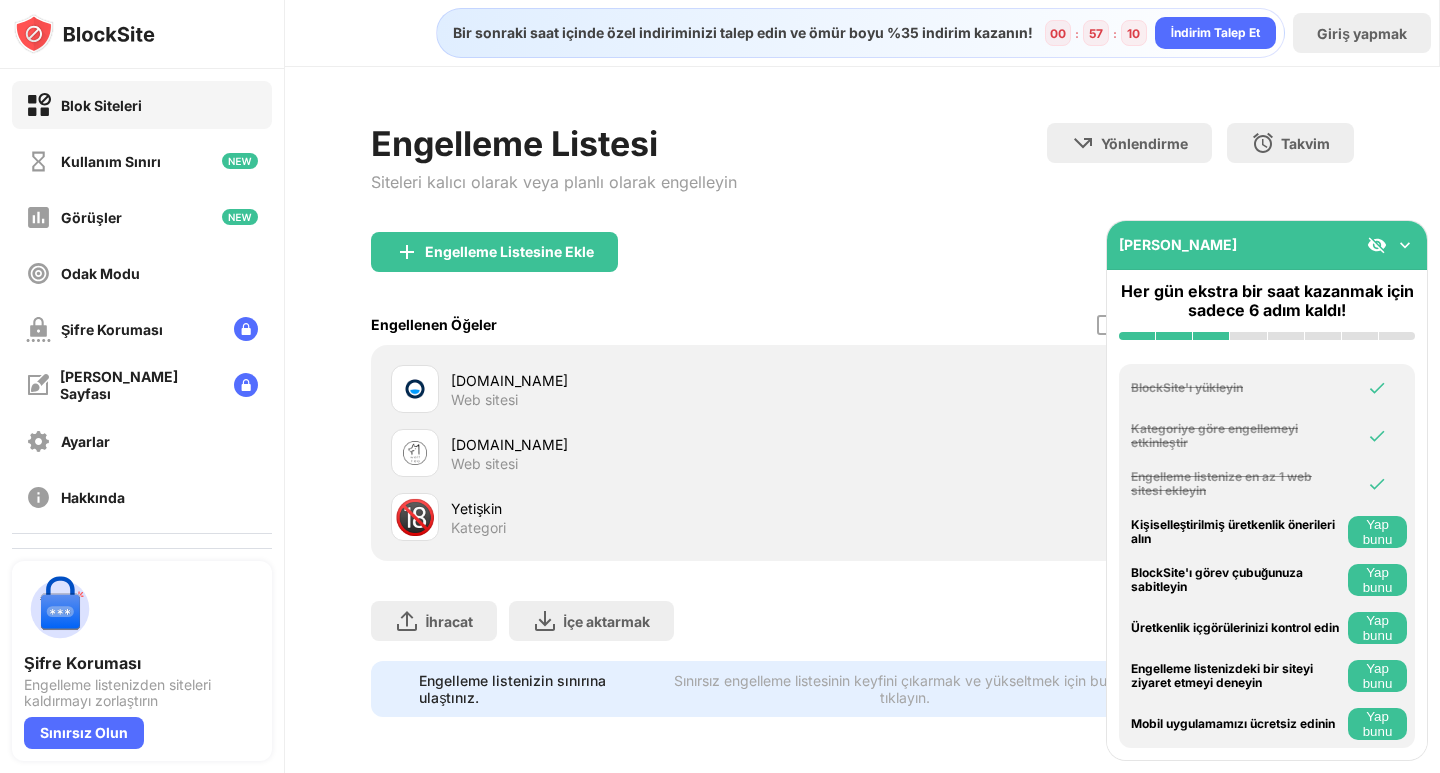 drag, startPoint x: 417, startPoint y: 460, endPoint x: 371, endPoint y: 570, distance: 119.230865 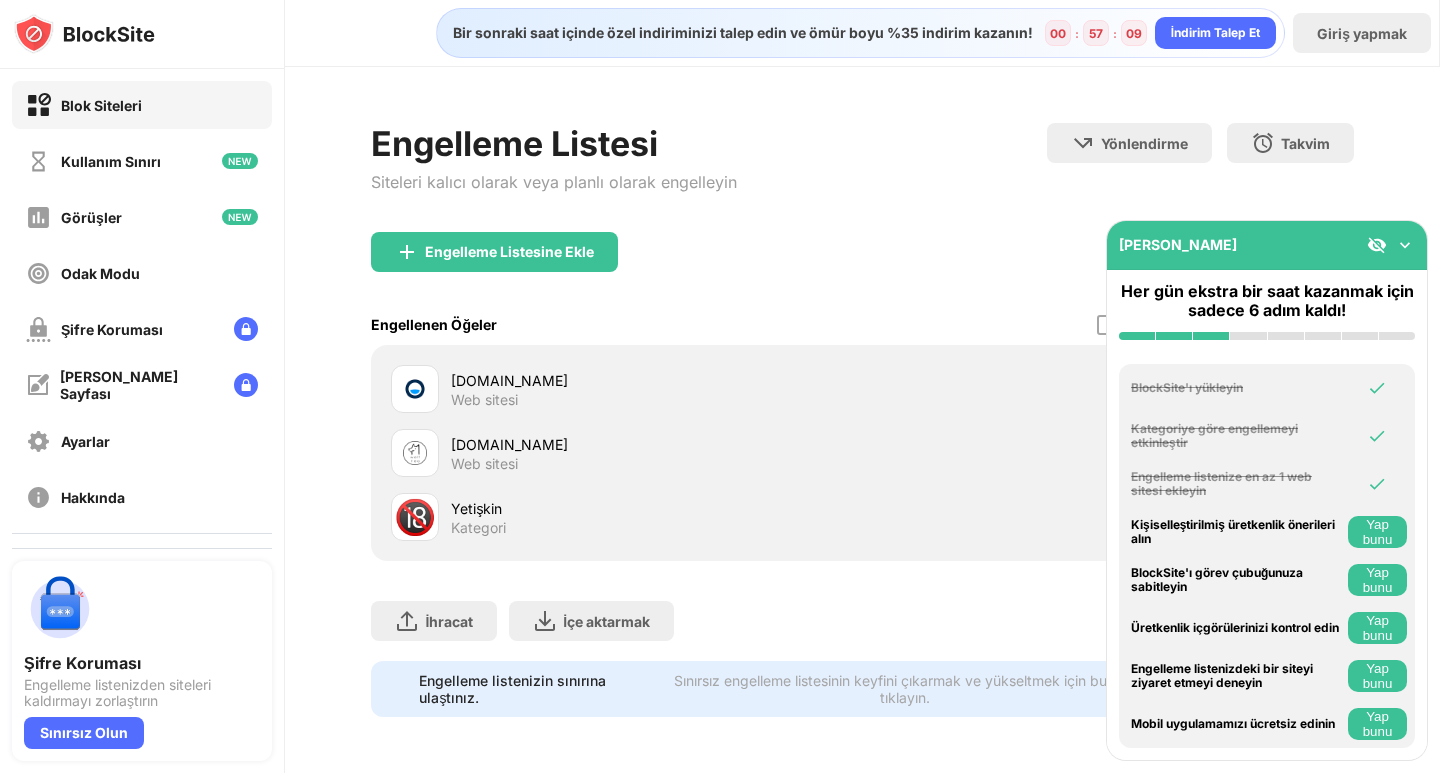 click on "Engelleme listenizin sınırına ulaştınız. Sınırsız engelleme listesinin keyfini çıkarmak ve yükseltmek için buraya tıklayın. Sınırsız Olun" at bounding box center (862, 689) 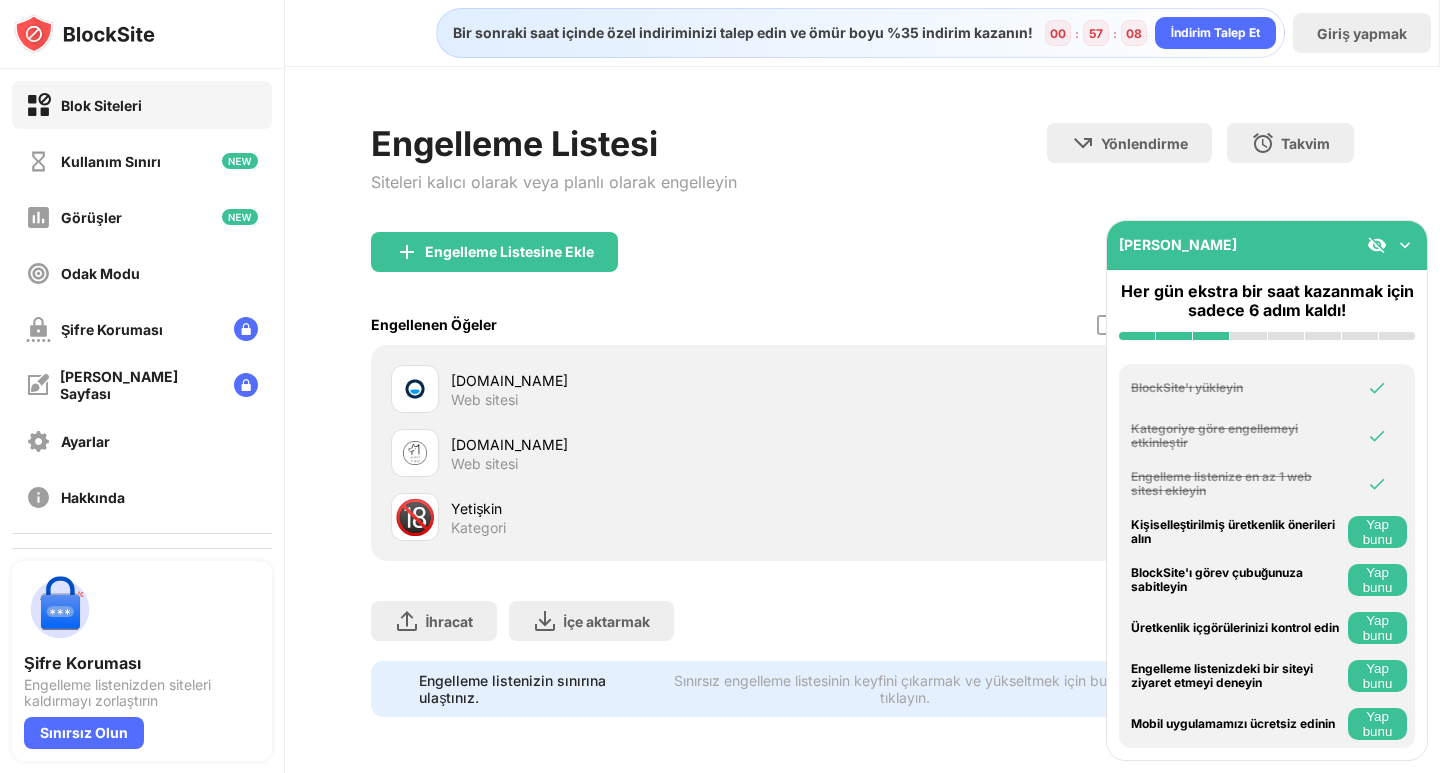 drag, startPoint x: 539, startPoint y: 664, endPoint x: 563, endPoint y: 593, distance: 74.94665 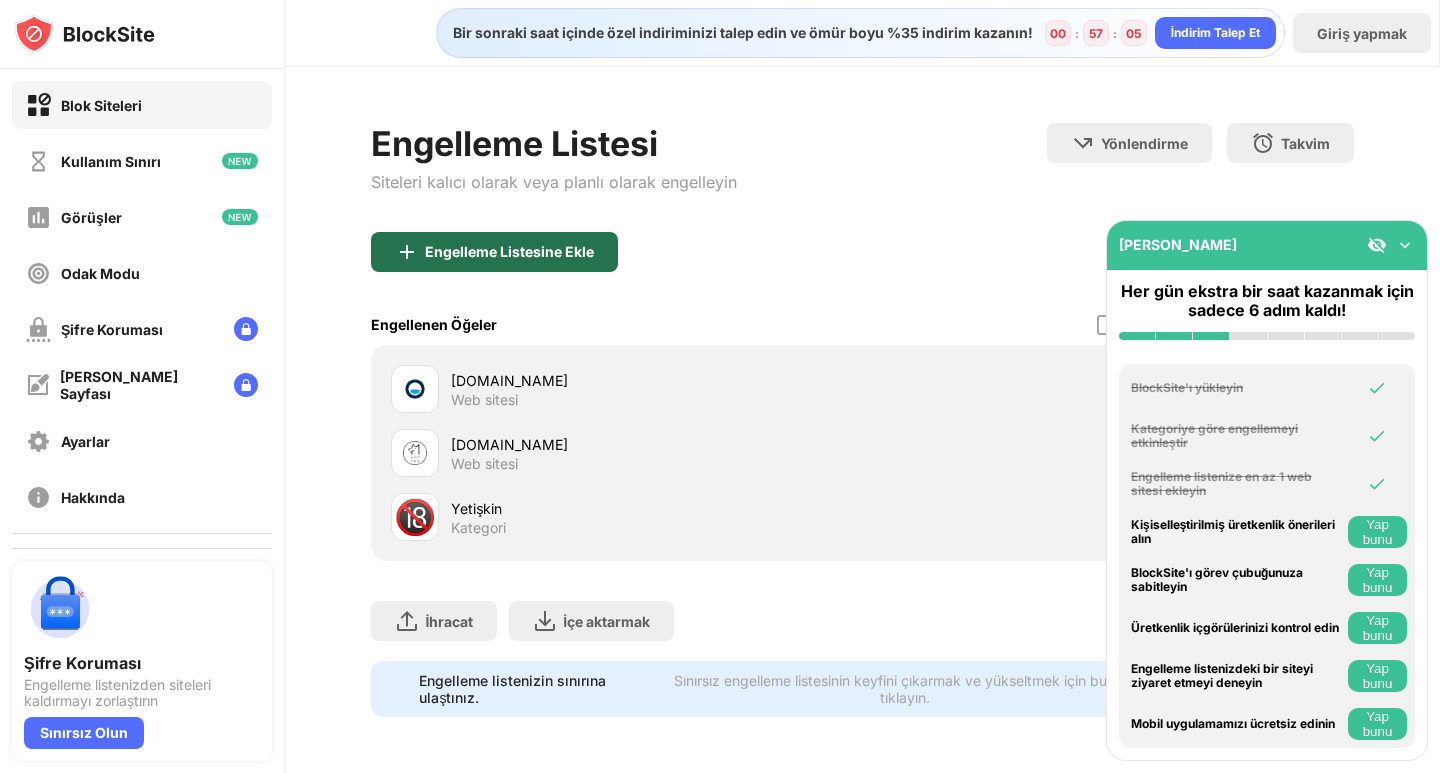 click on "Engelleme Listesine Ekle" at bounding box center (509, 251) 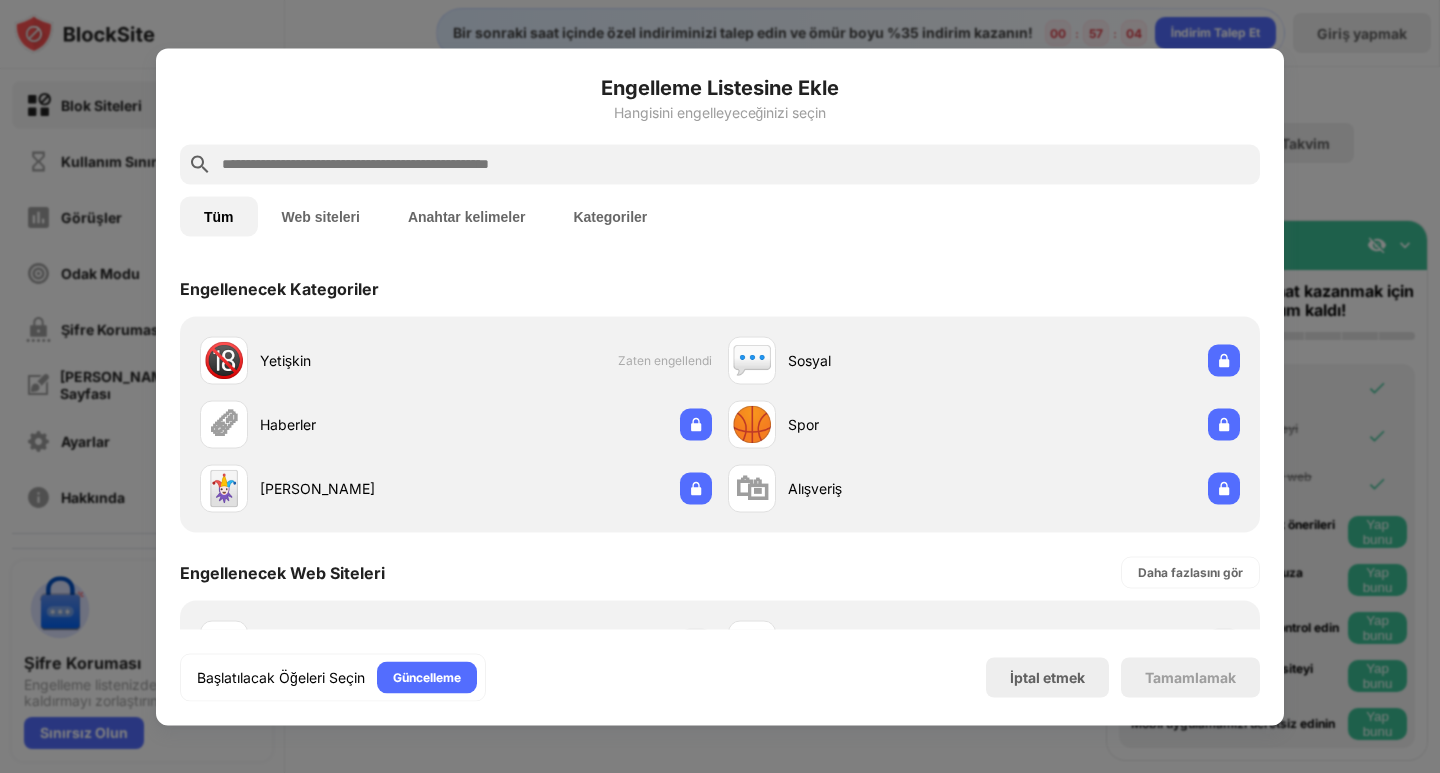click at bounding box center (736, 164) 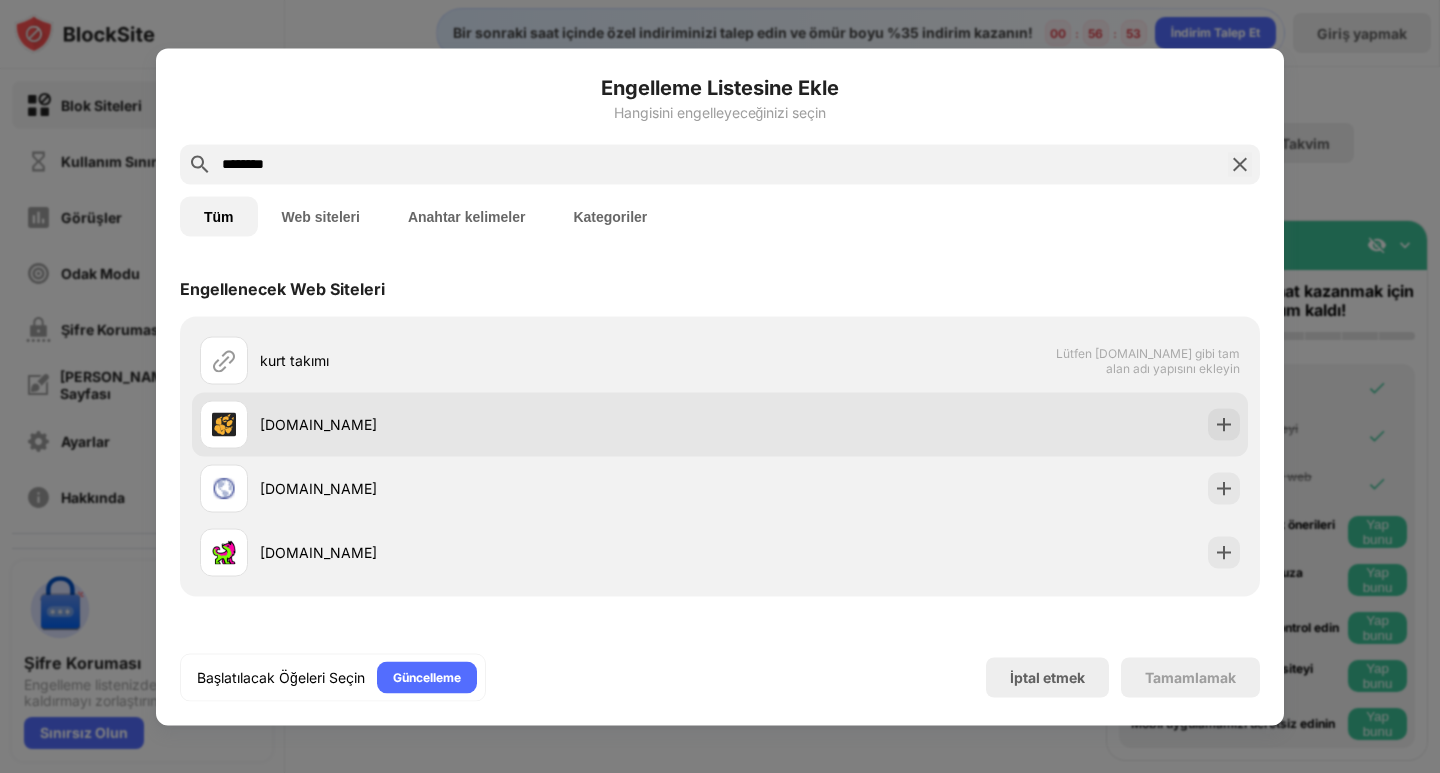 type on "********" 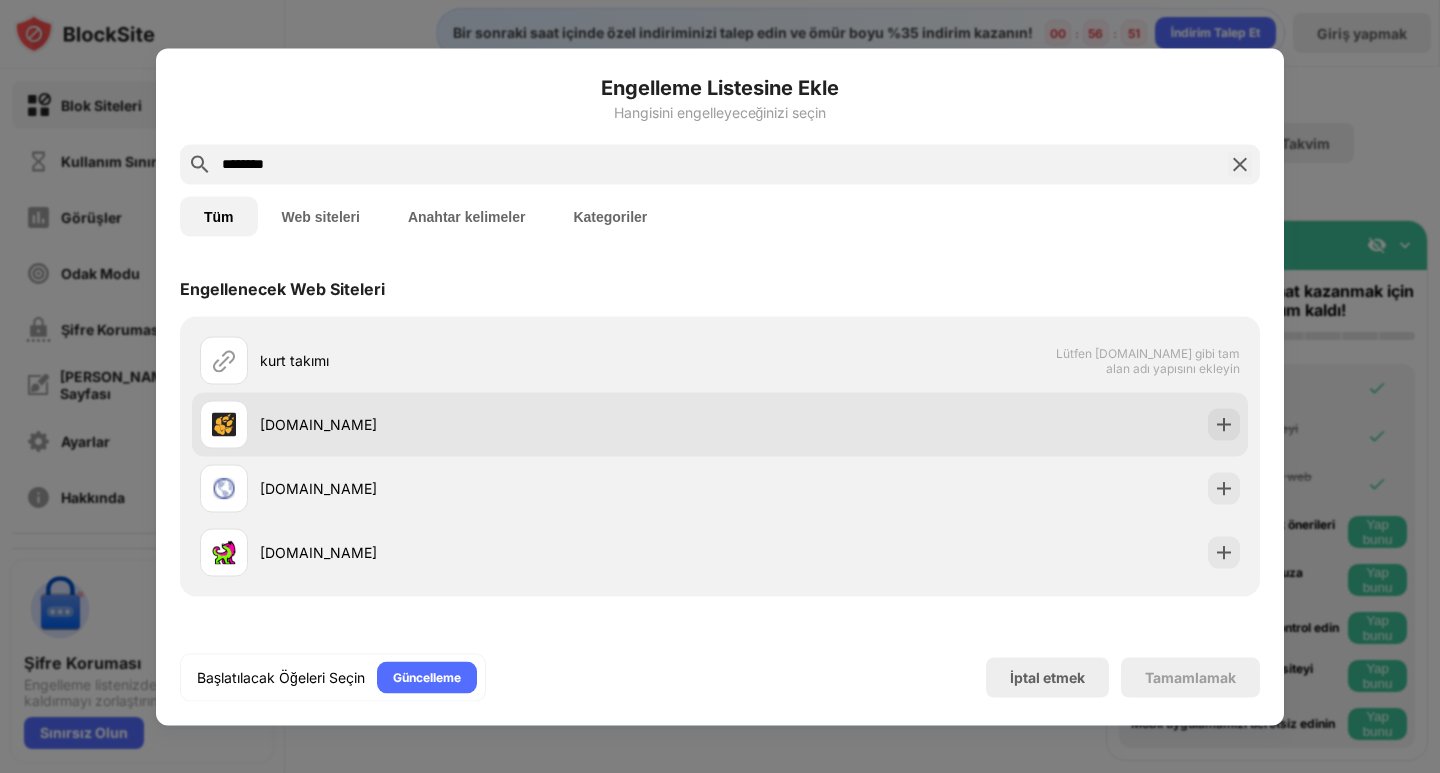 click on "[DOMAIN_NAME]" at bounding box center (720, 424) 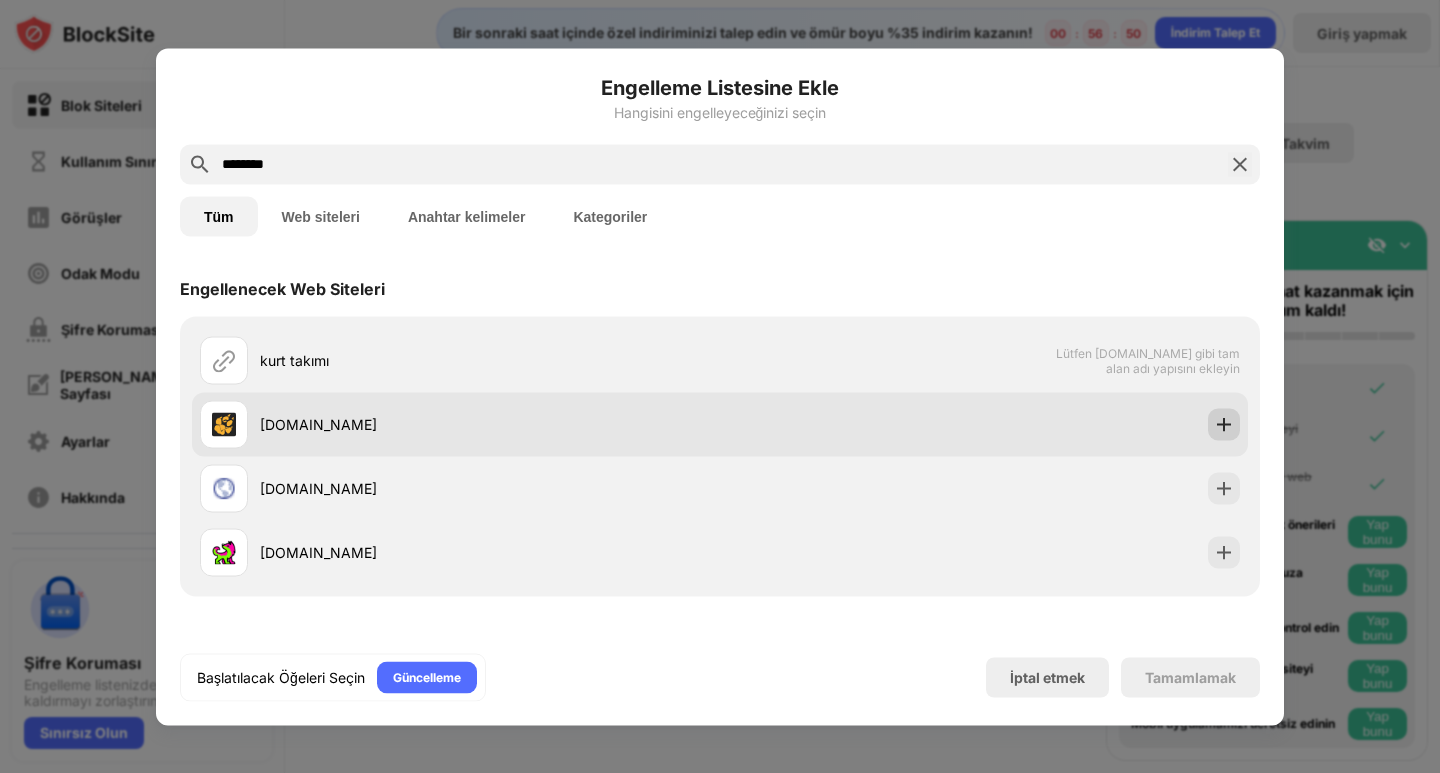 click at bounding box center [1224, 424] 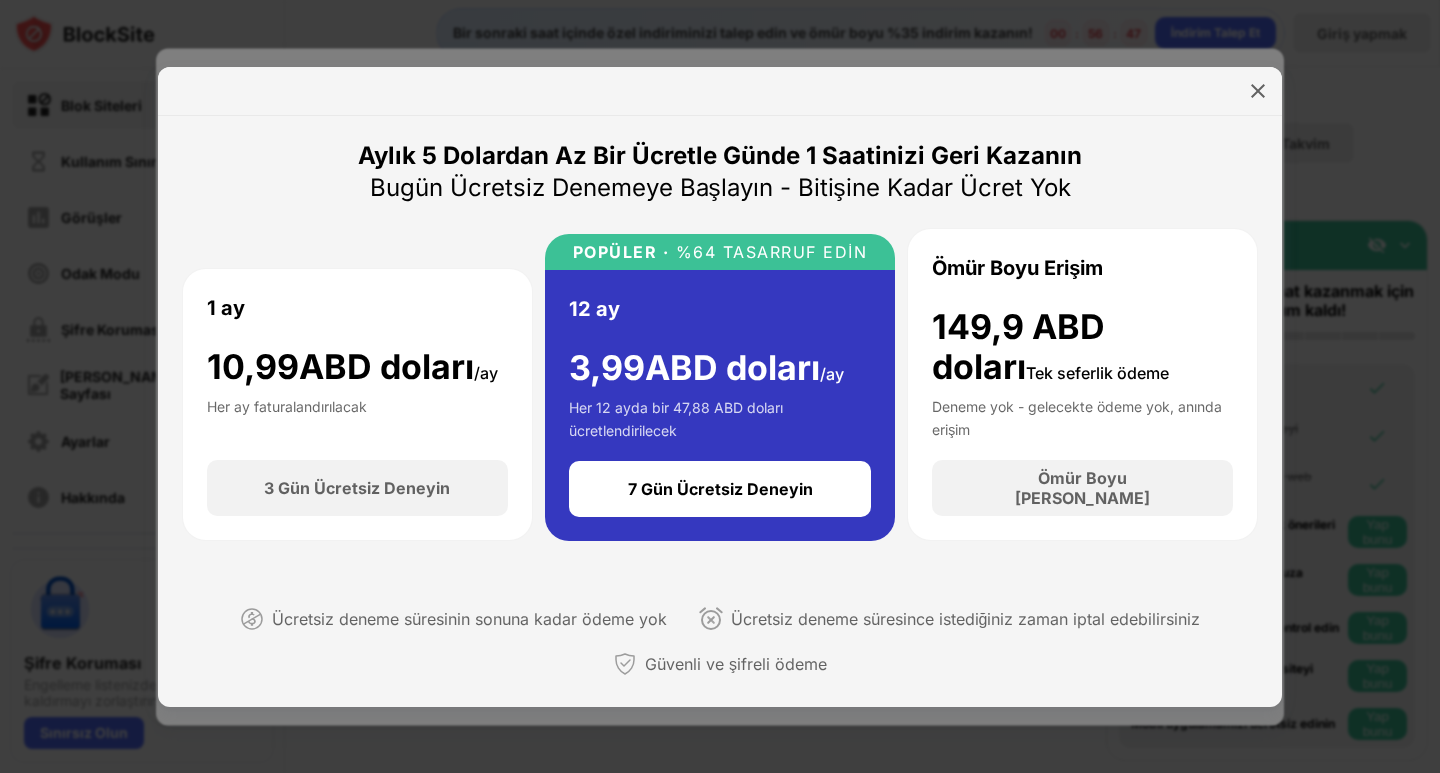 click at bounding box center [1258, 91] 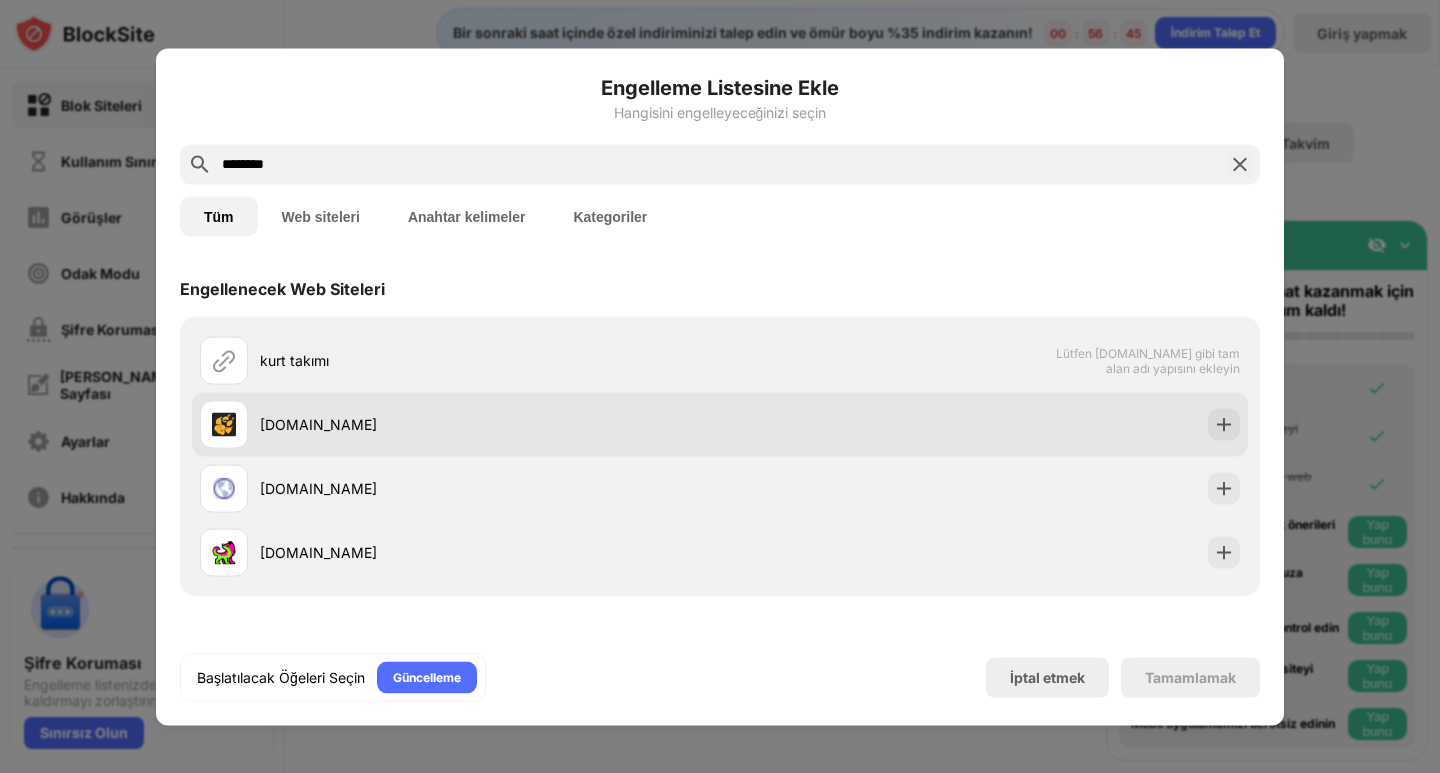click on "[DOMAIN_NAME]" at bounding box center (460, 424) 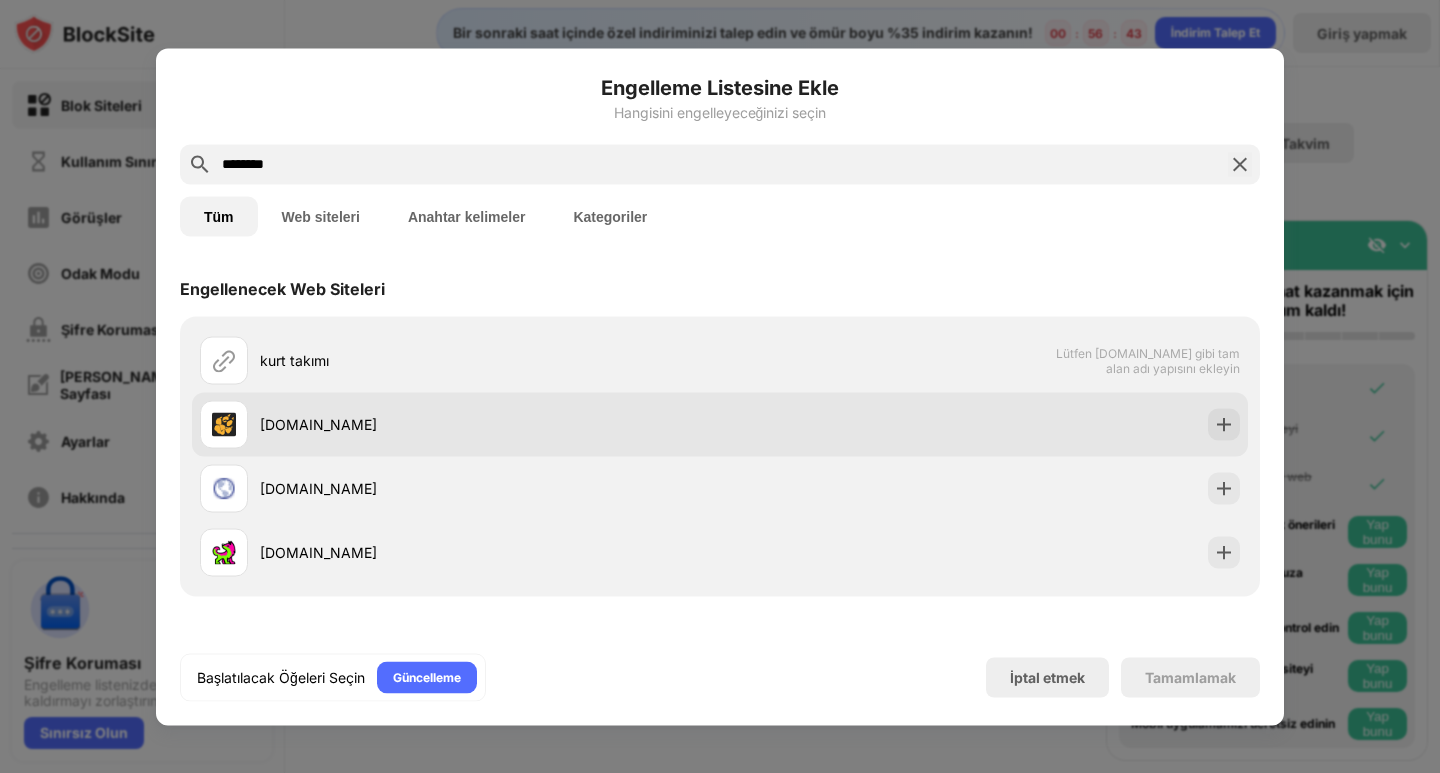 click on "[DOMAIN_NAME]" at bounding box center [720, 424] 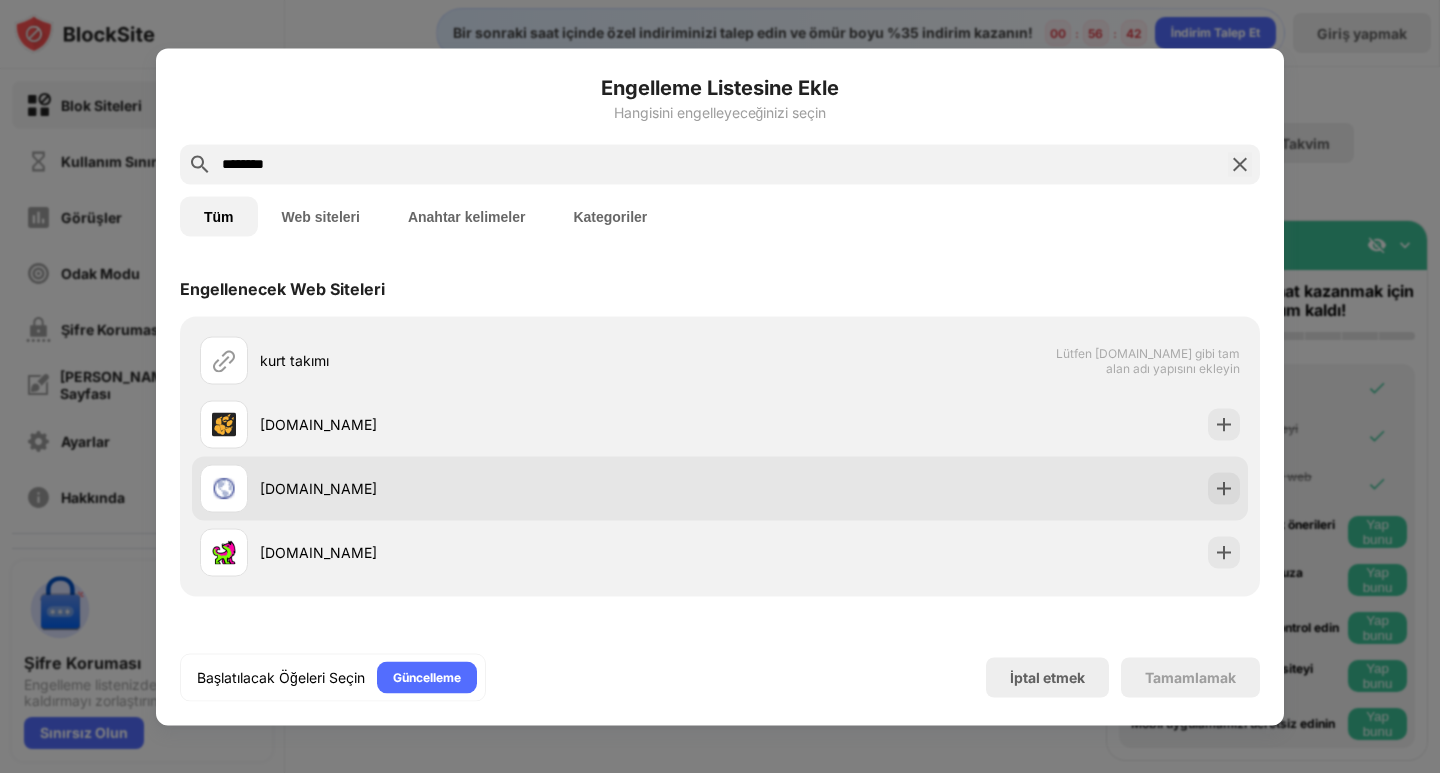 click on "[DOMAIN_NAME]" at bounding box center (720, 488) 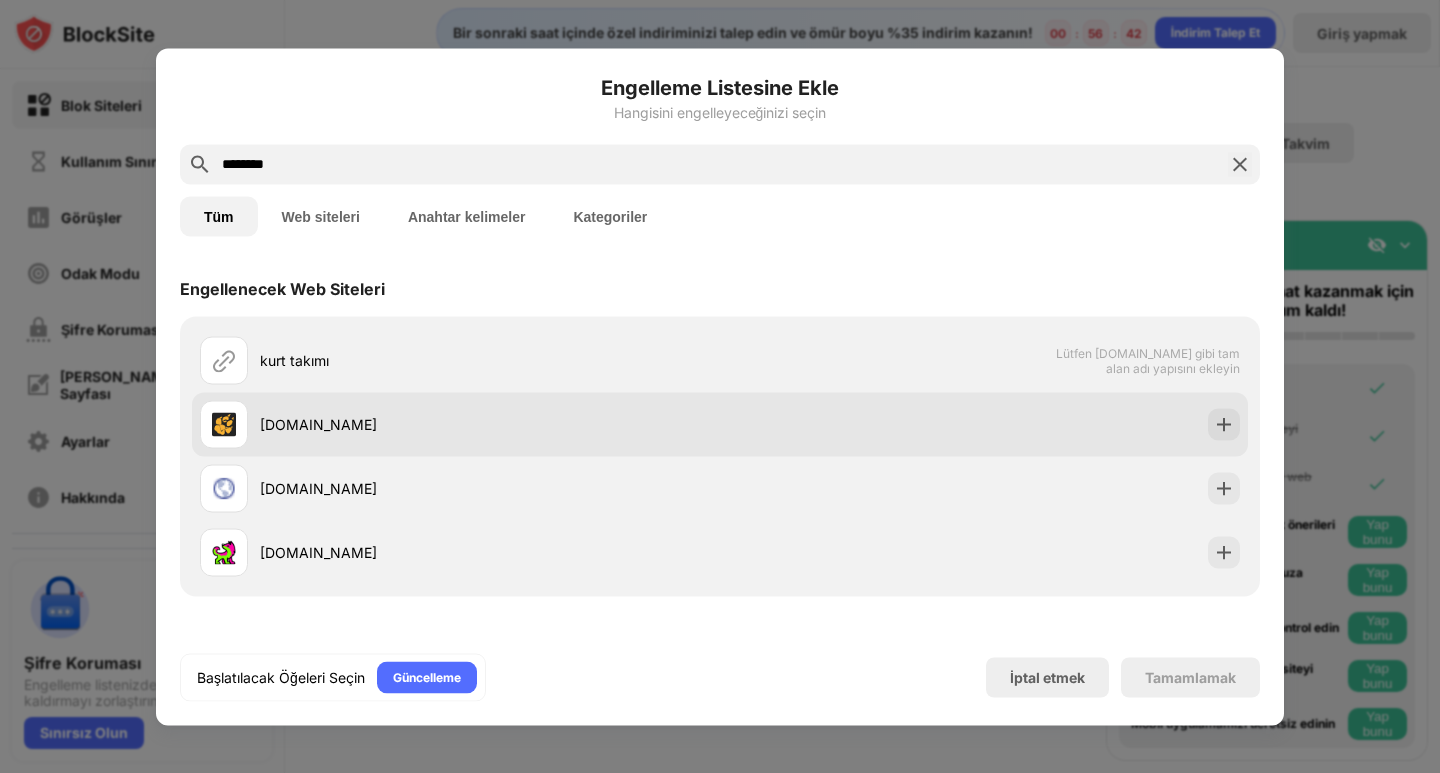 drag, startPoint x: 836, startPoint y: 460, endPoint x: 813, endPoint y: 455, distance: 23.537205 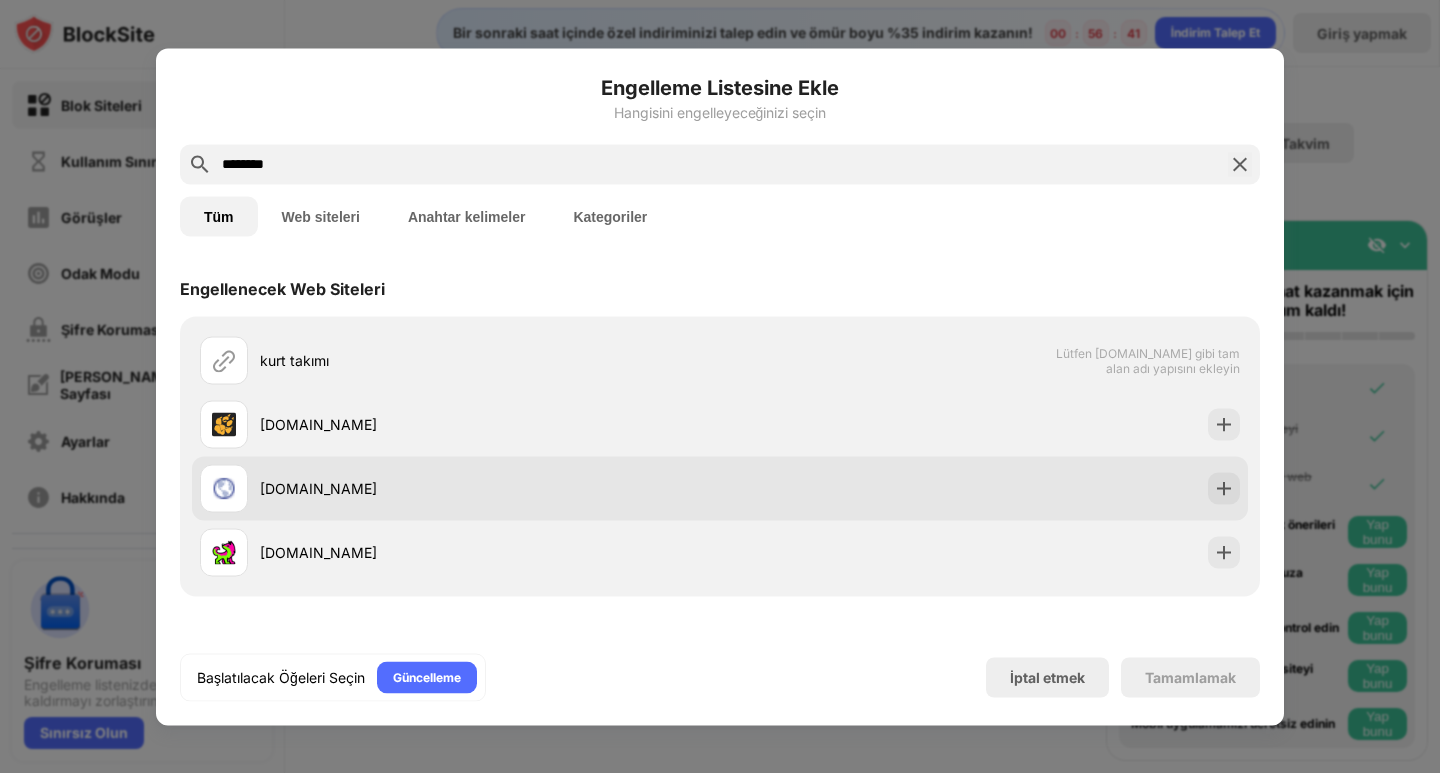 drag, startPoint x: 603, startPoint y: 481, endPoint x: 586, endPoint y: 494, distance: 21.400934 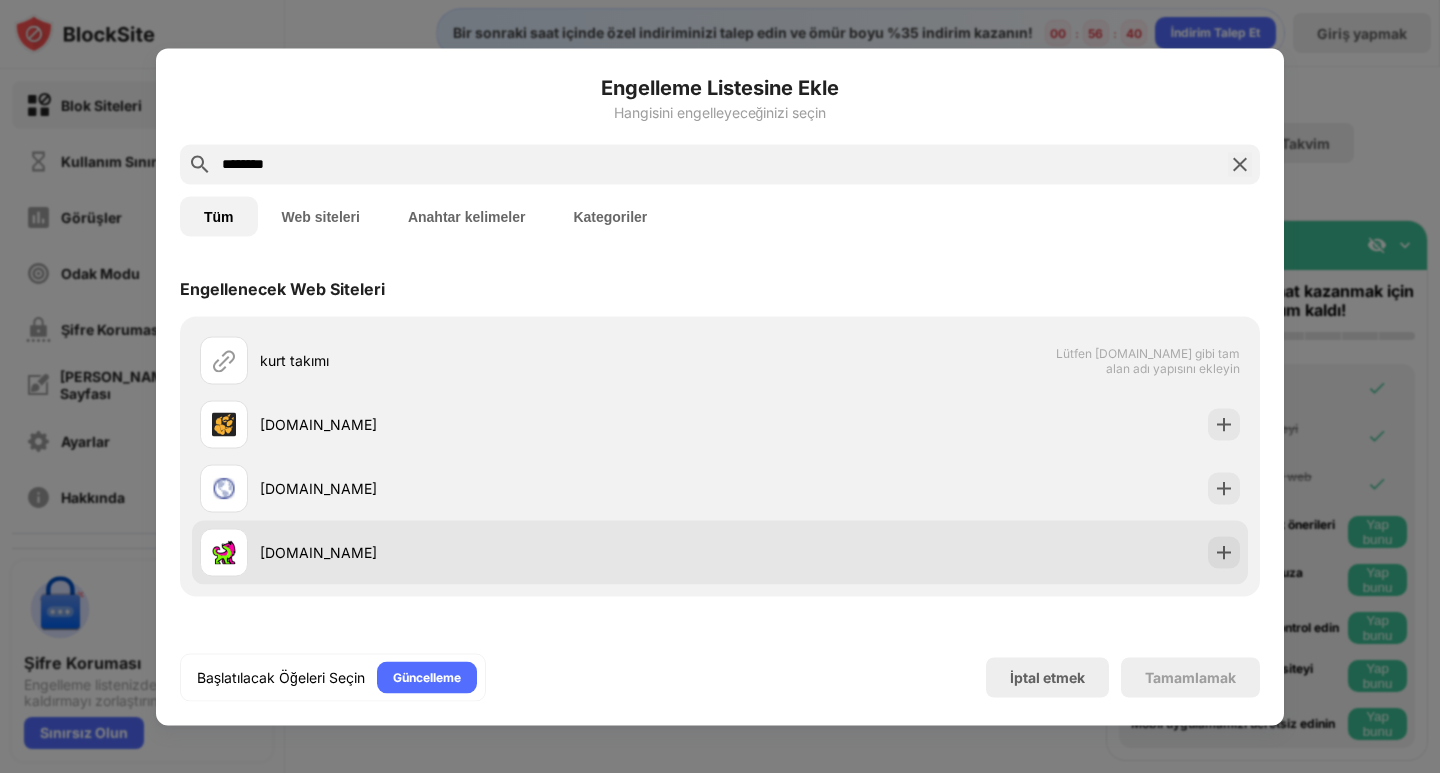click on "[DOMAIN_NAME]" at bounding box center [490, 552] 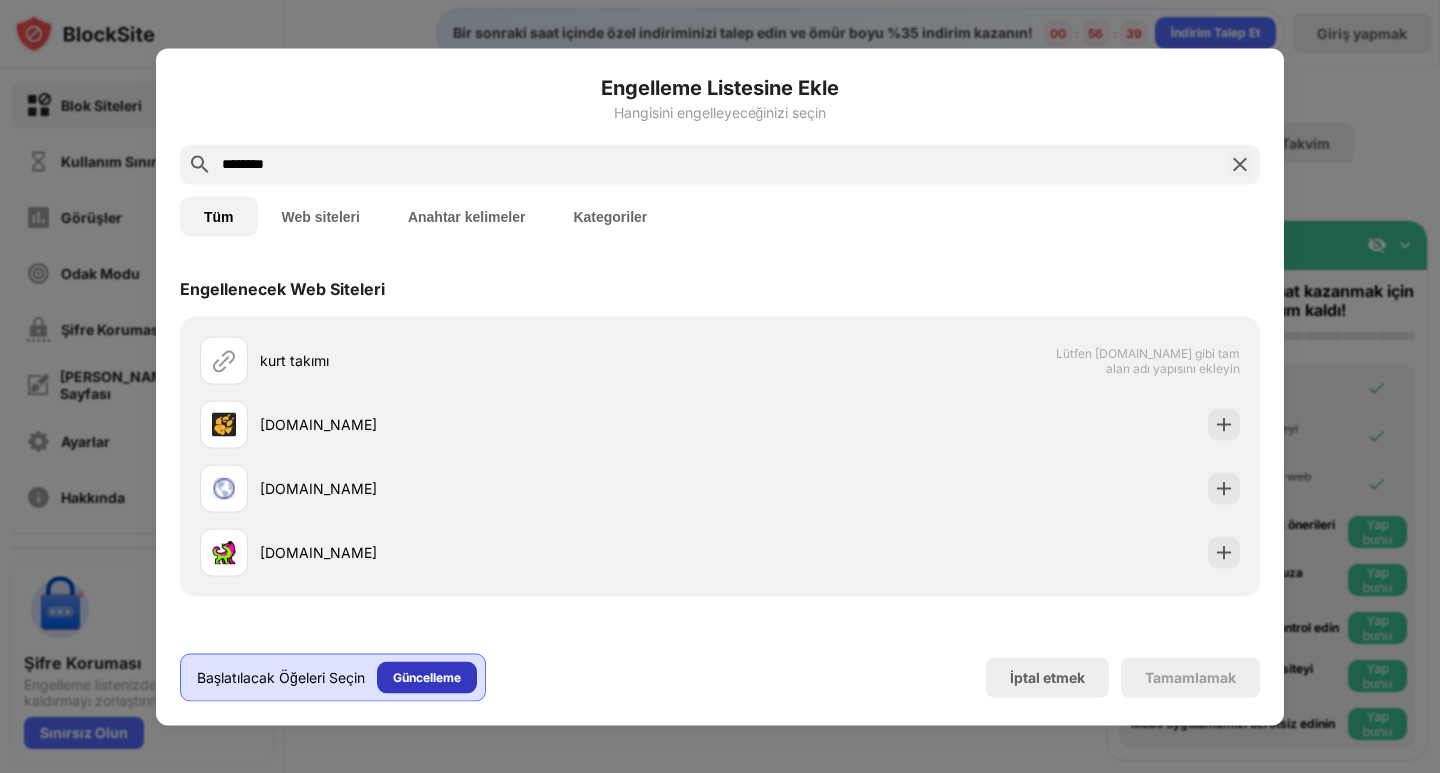 click on "Güncelleme" at bounding box center [427, 677] 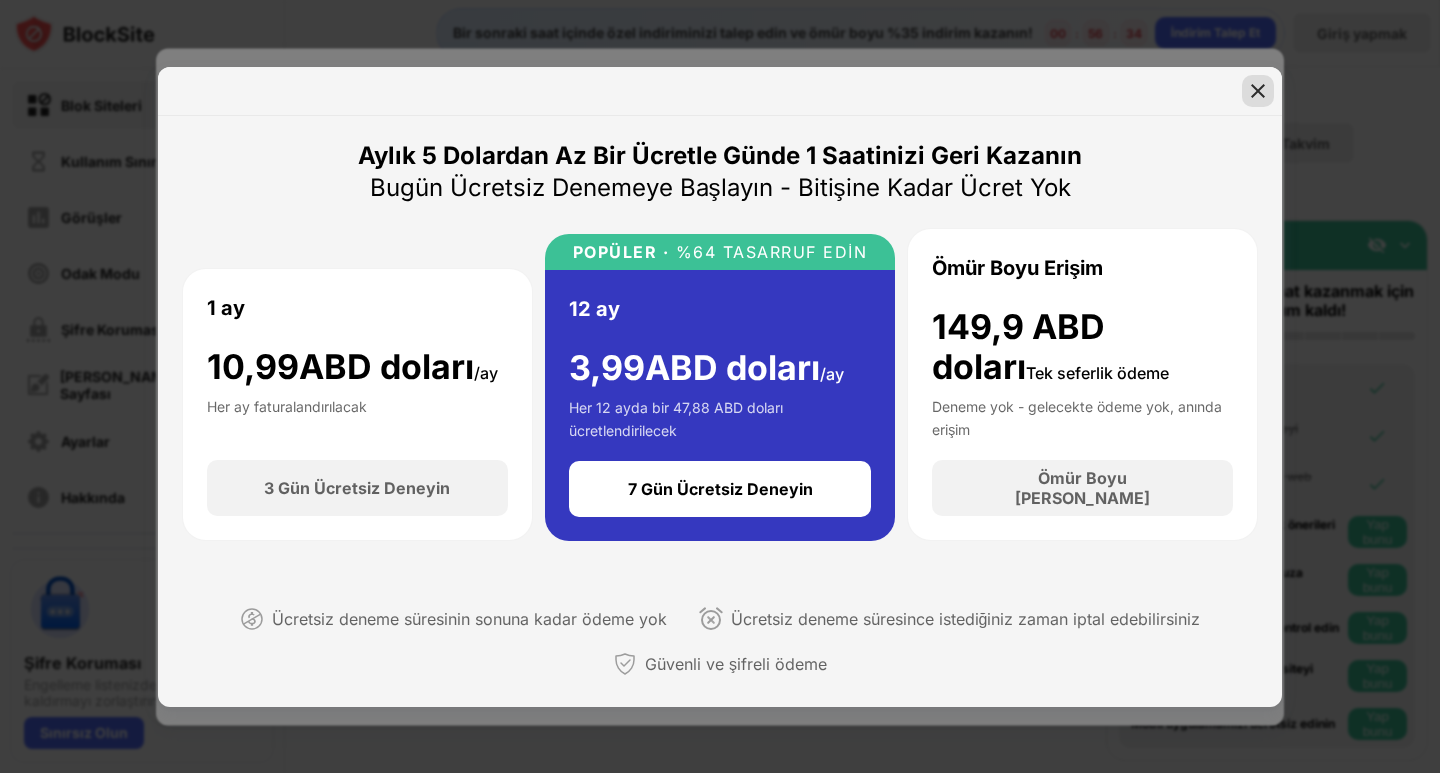 click at bounding box center (1258, 91) 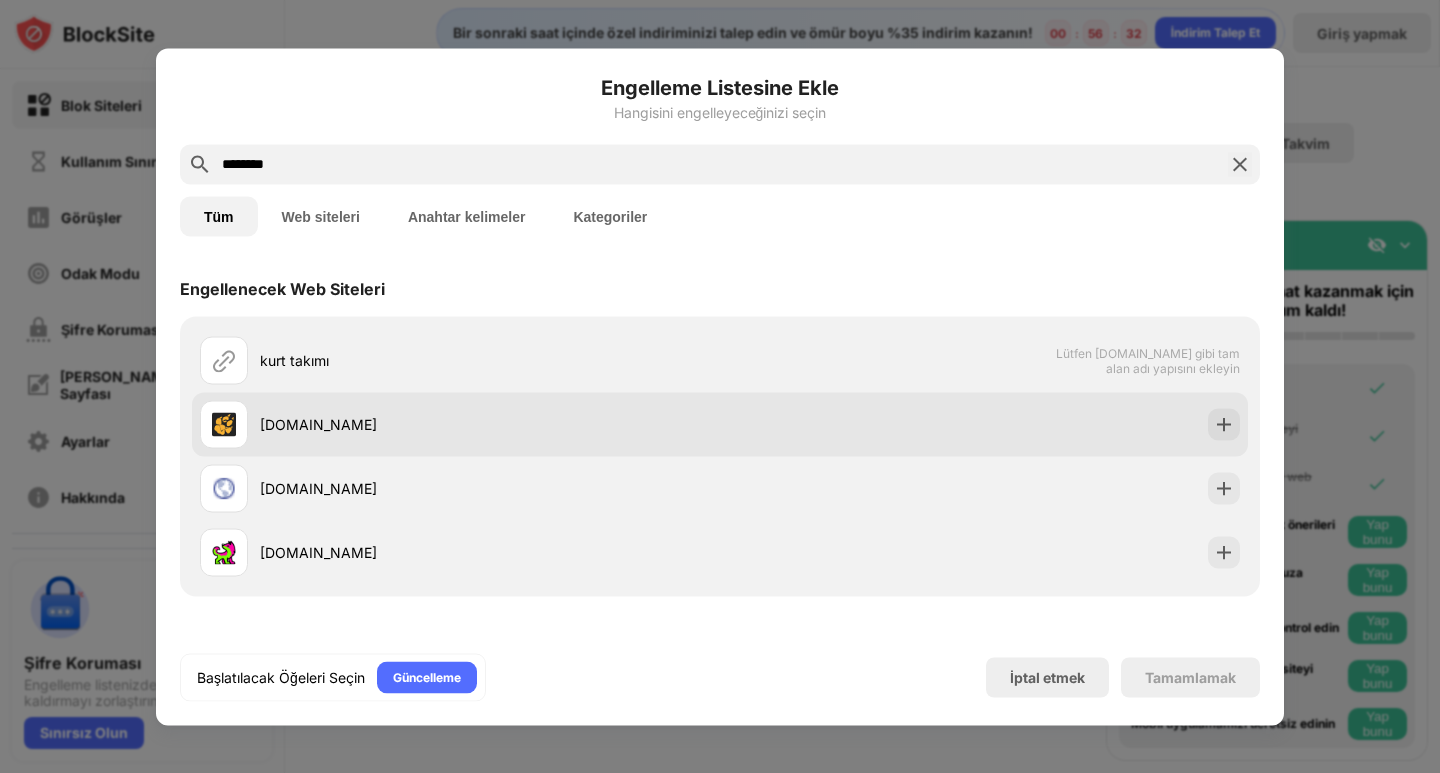 click on "[DOMAIN_NAME]" at bounding box center [490, 424] 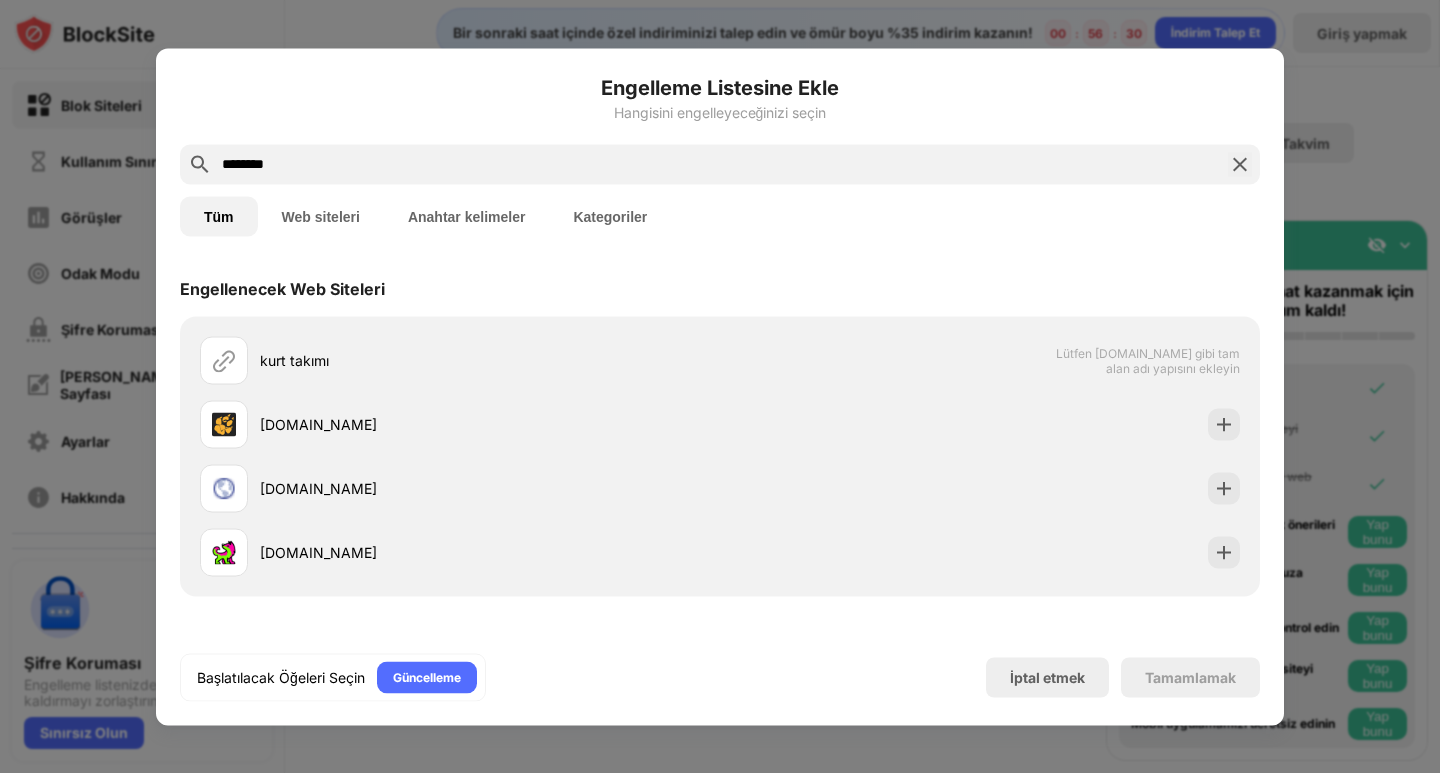 click on "Engelleme Listesine Ekle Hangisini engelleyeceğinizi seçin ******** Tüm Web siteleri Anahtar kelimeler Kategoriler Engellenecek Web Siteleri kurt takımı Lütfen [DOMAIN_NAME] gibi tam alan adı yapısını ekleyin [DOMAIN_NAME] [DOMAIN_NAME] [DOMAIN_NAME] Engellenecek Anahtar Kelimeler w kurt takımı Başlatılacak Öğeleri Seçin Güncelleme İptal etmek Tamamlamak" at bounding box center (720, 386) 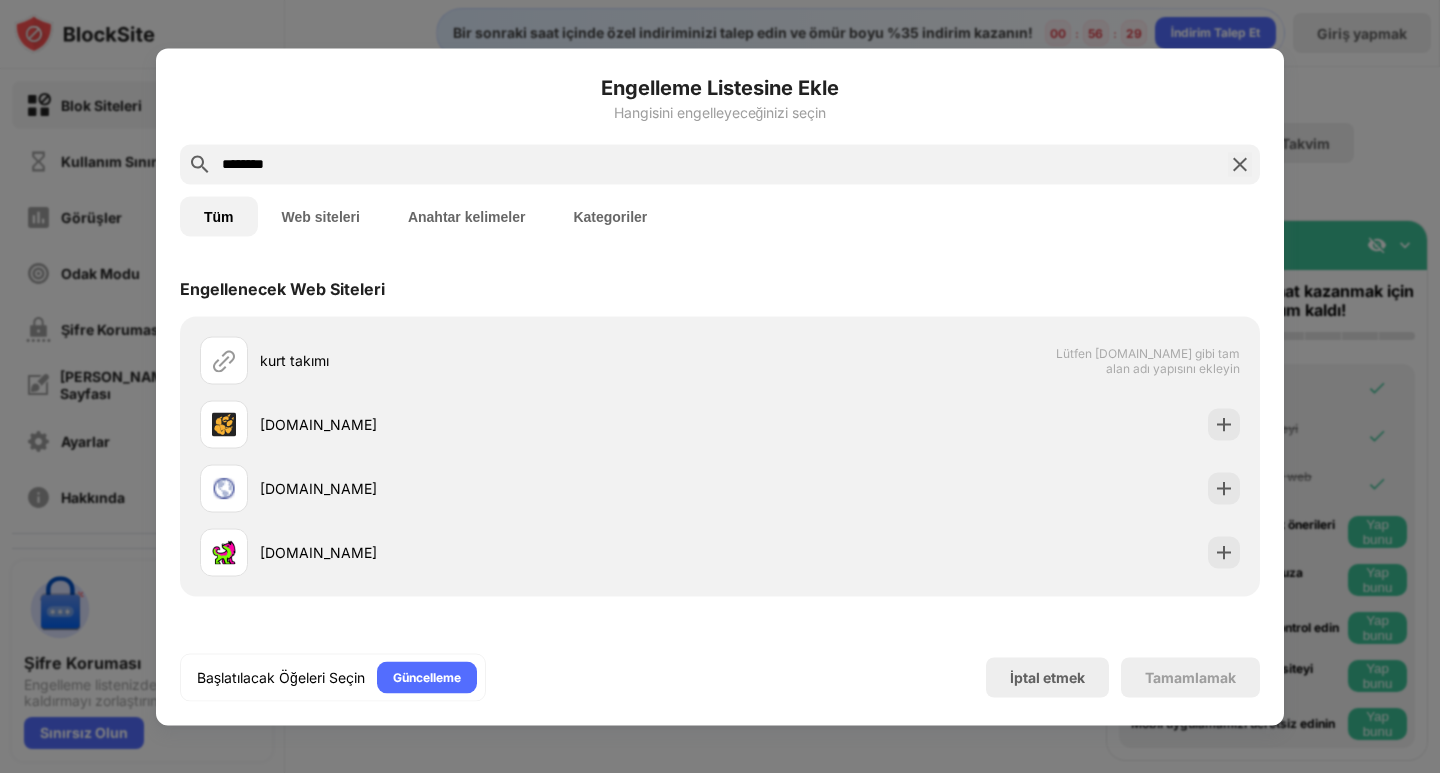 click on "Tamamlamak" at bounding box center [1190, 677] 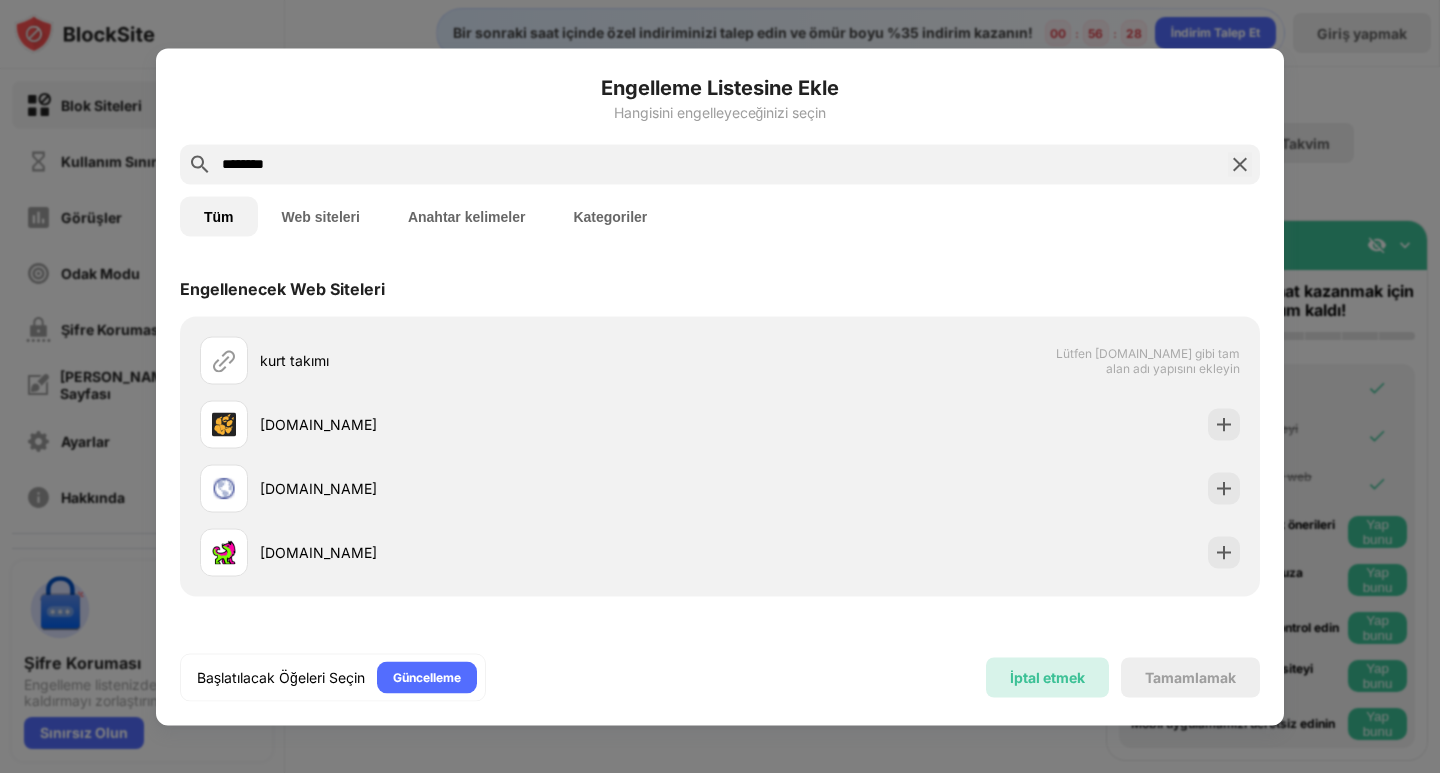 click on "İptal etmek" at bounding box center (1047, 677) 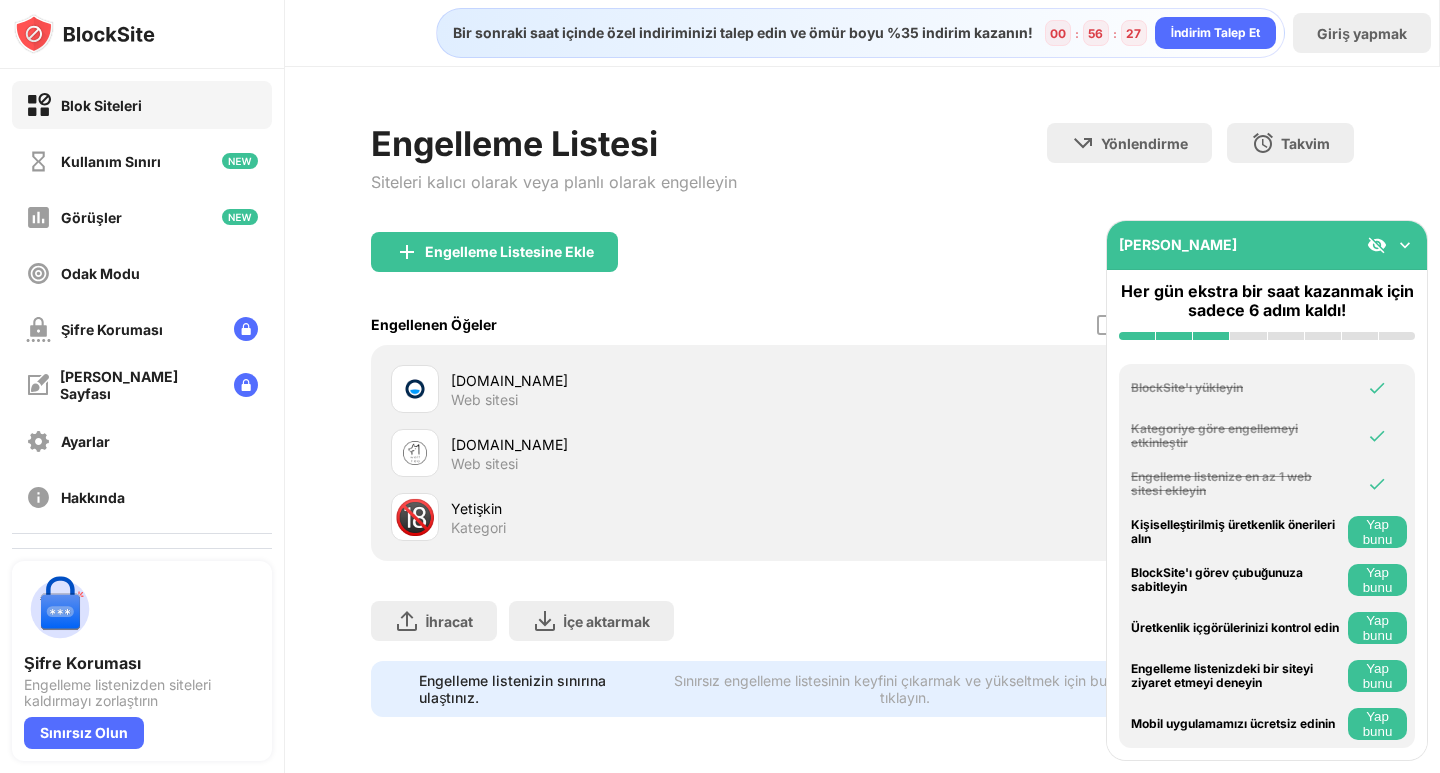 click on "[DOMAIN_NAME] Web sitesi" at bounding box center (656, 389) 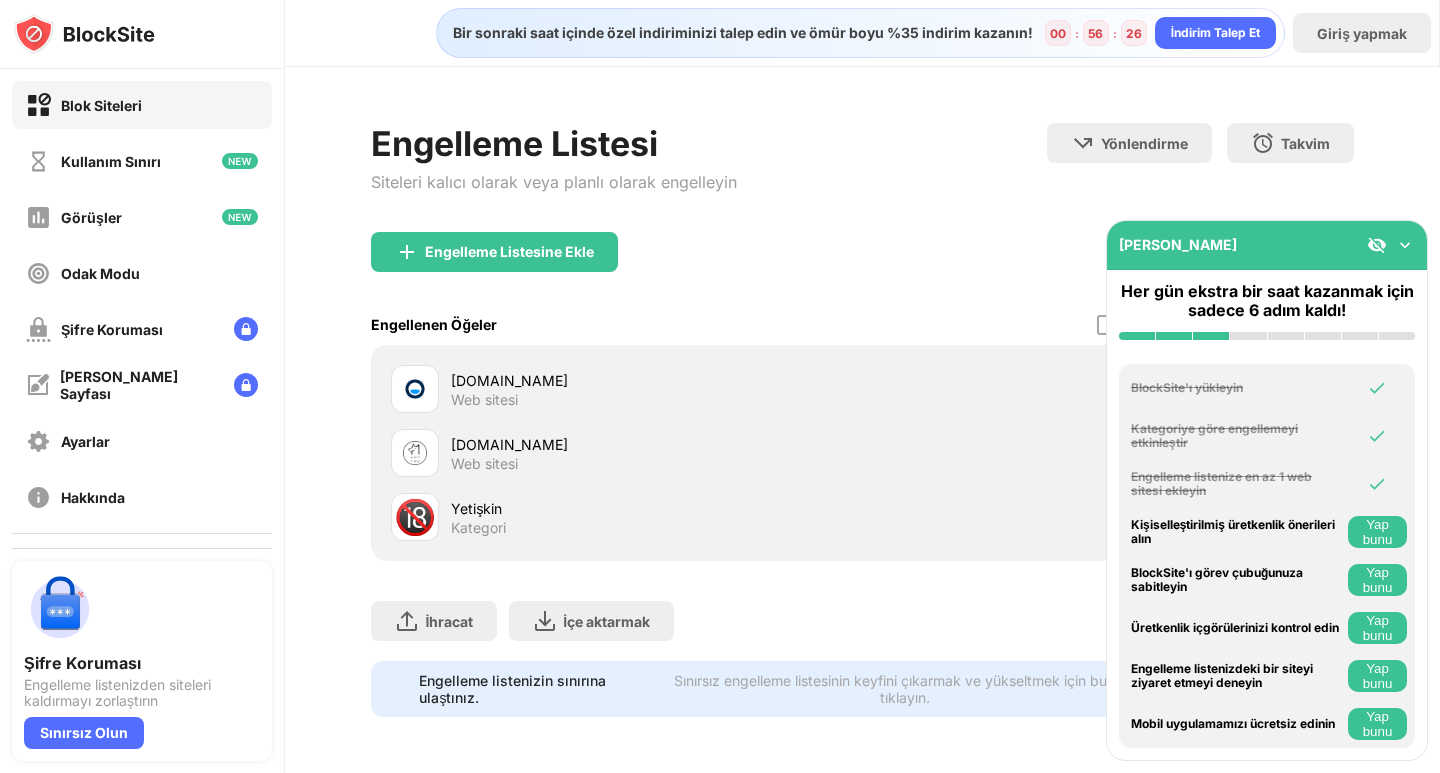 click on "[DOMAIN_NAME] Web sitesi" at bounding box center (656, 389) 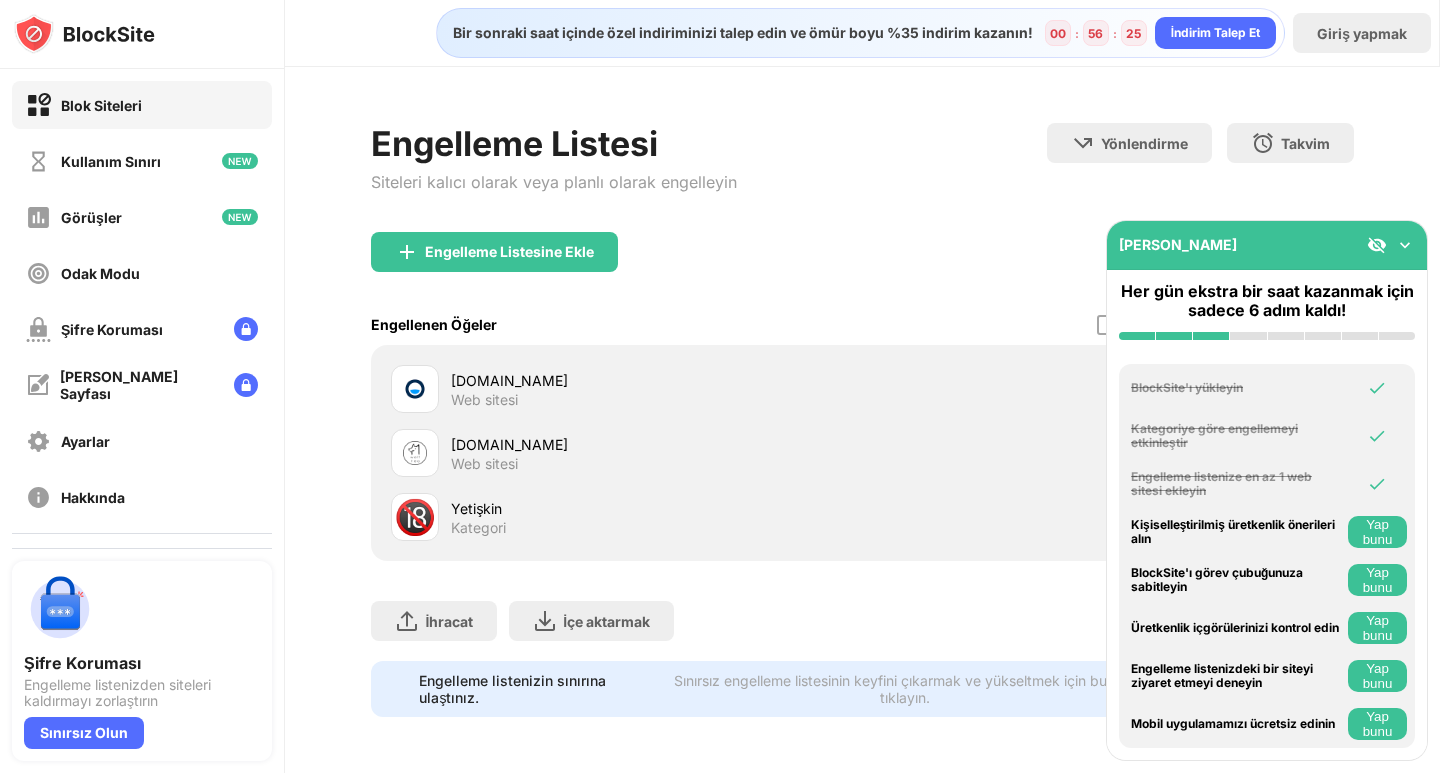 click on "[DOMAIN_NAME]" at bounding box center [656, 444] 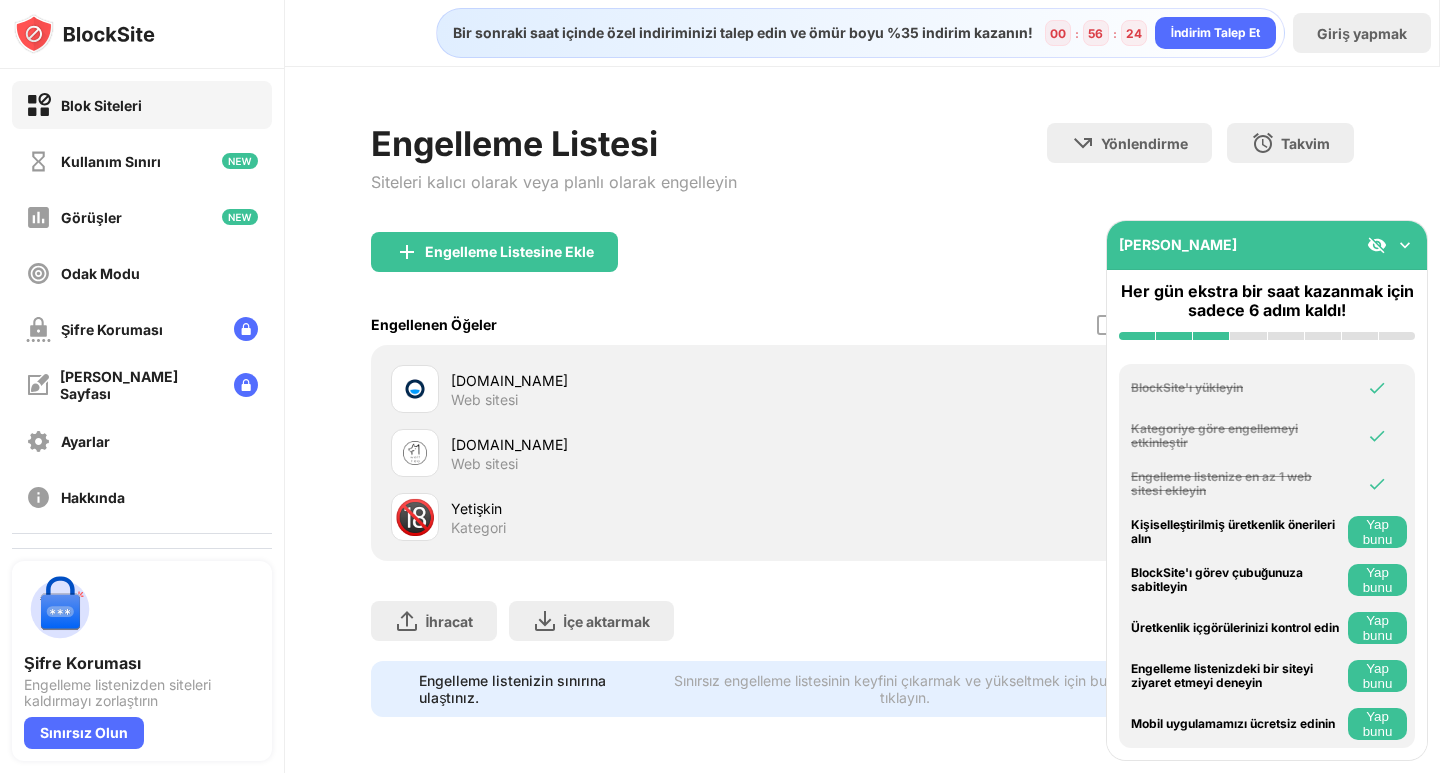 click on "[DOMAIN_NAME] Web sitesi" at bounding box center [862, 453] 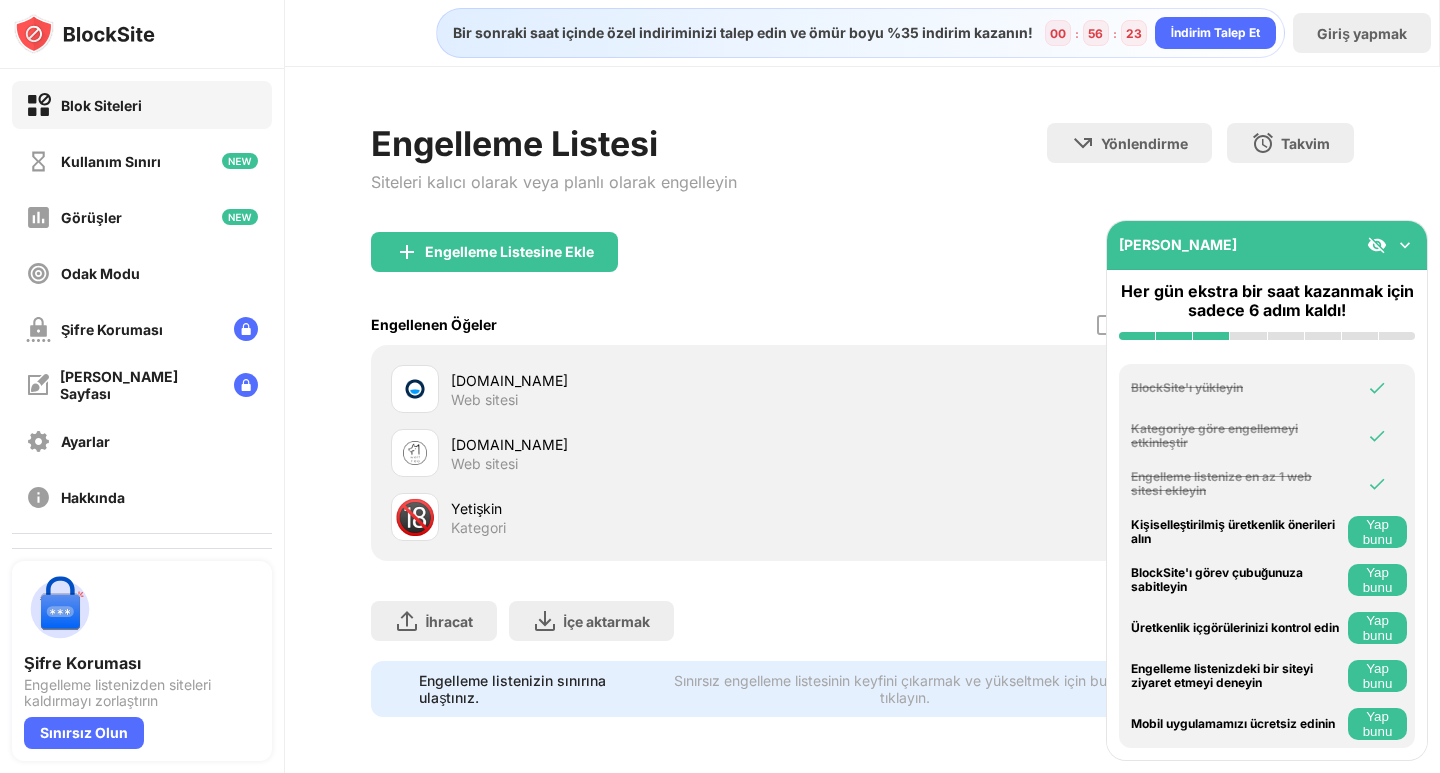 click on "[DOMAIN_NAME] Web sitesi [DOMAIN_NAME] Web sitesi 🔞 Yetişkin Kategori" at bounding box center (862, 453) 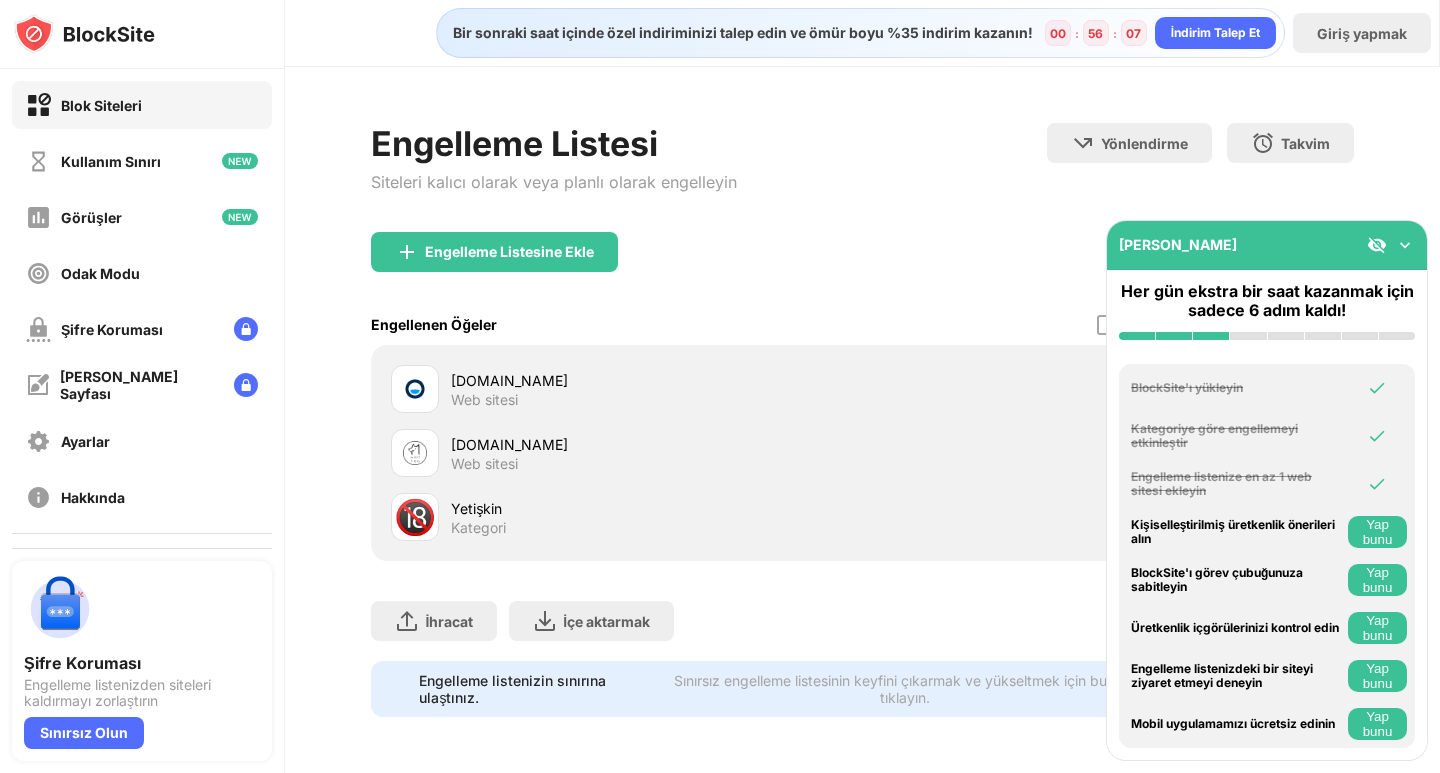 click on "[DOMAIN_NAME]" at bounding box center (656, 380) 